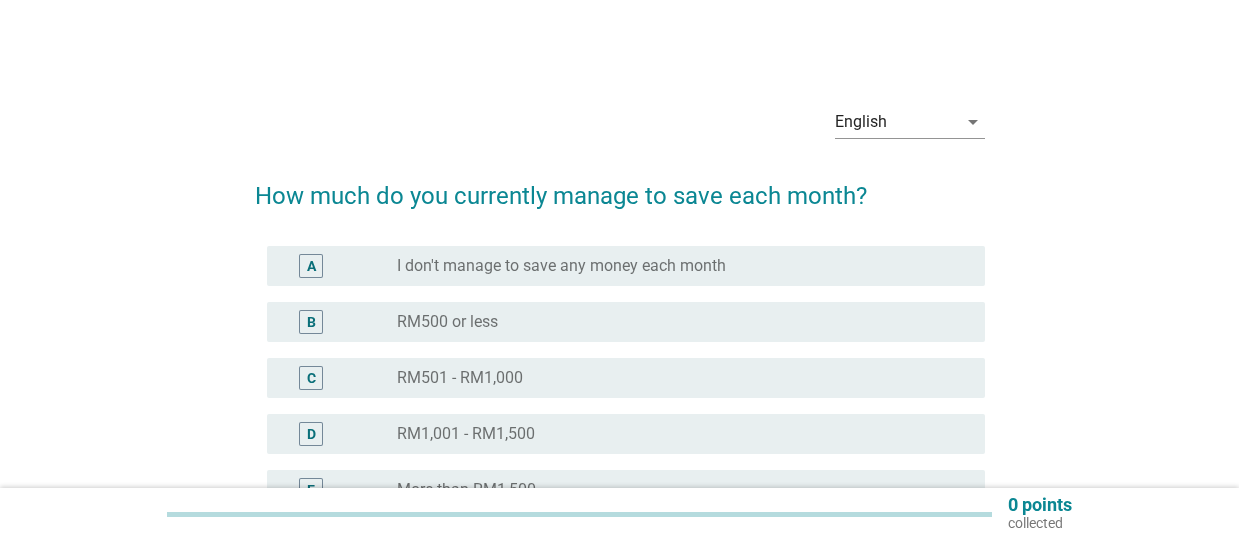scroll, scrollTop: 0, scrollLeft: 0, axis: both 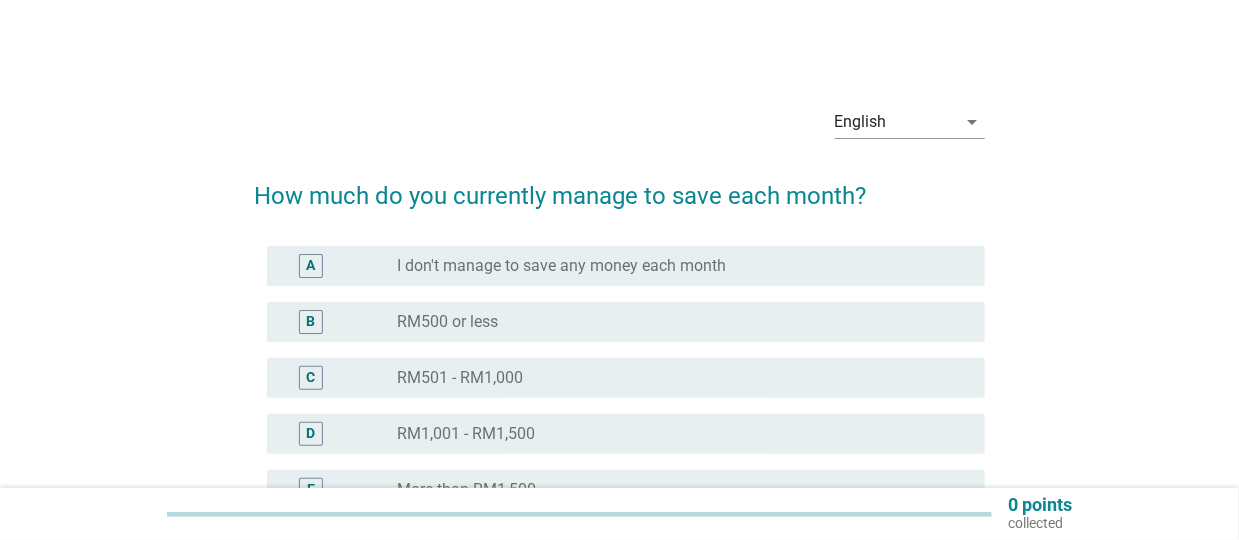 click on "radio_button_unchecked RM500 or less" at bounding box center (683, 322) 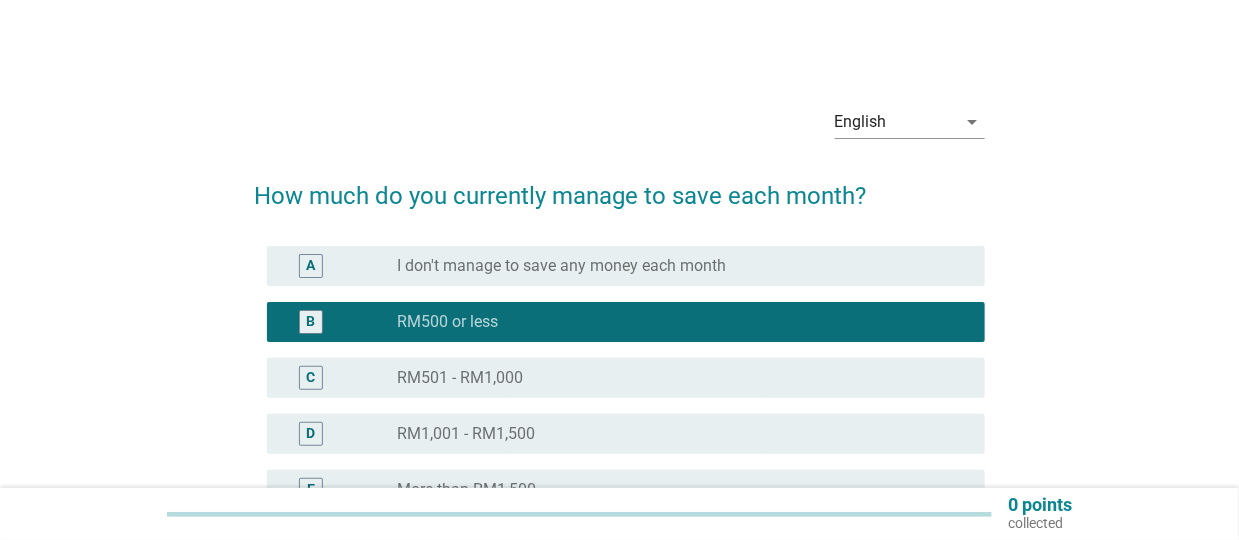 scroll, scrollTop: 231, scrollLeft: 0, axis: vertical 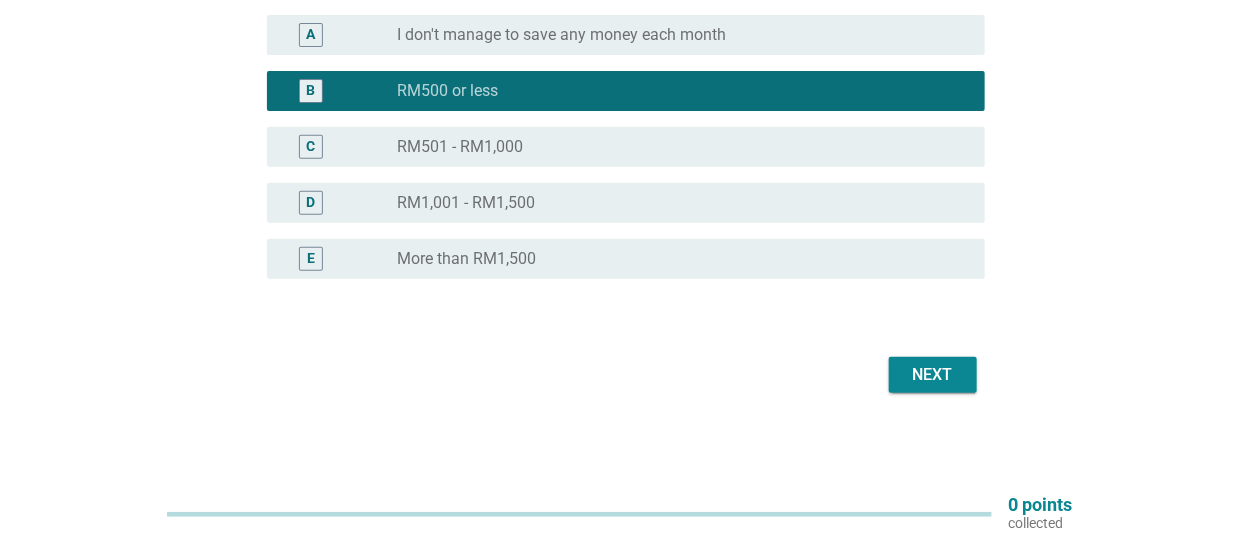 click on "Next" at bounding box center (933, 375) 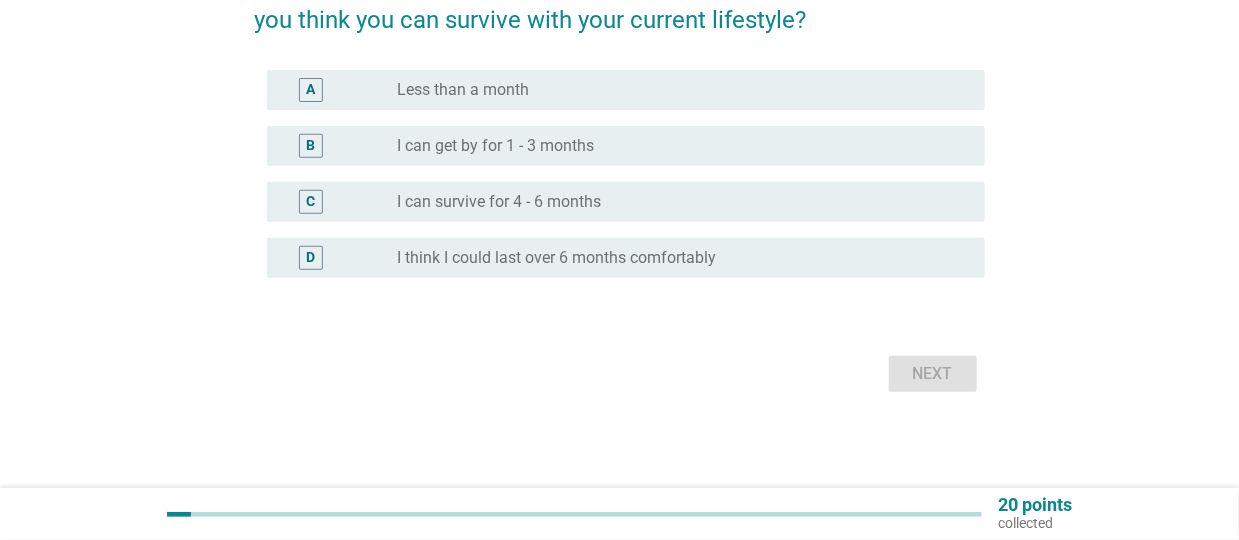 scroll, scrollTop: 0, scrollLeft: 0, axis: both 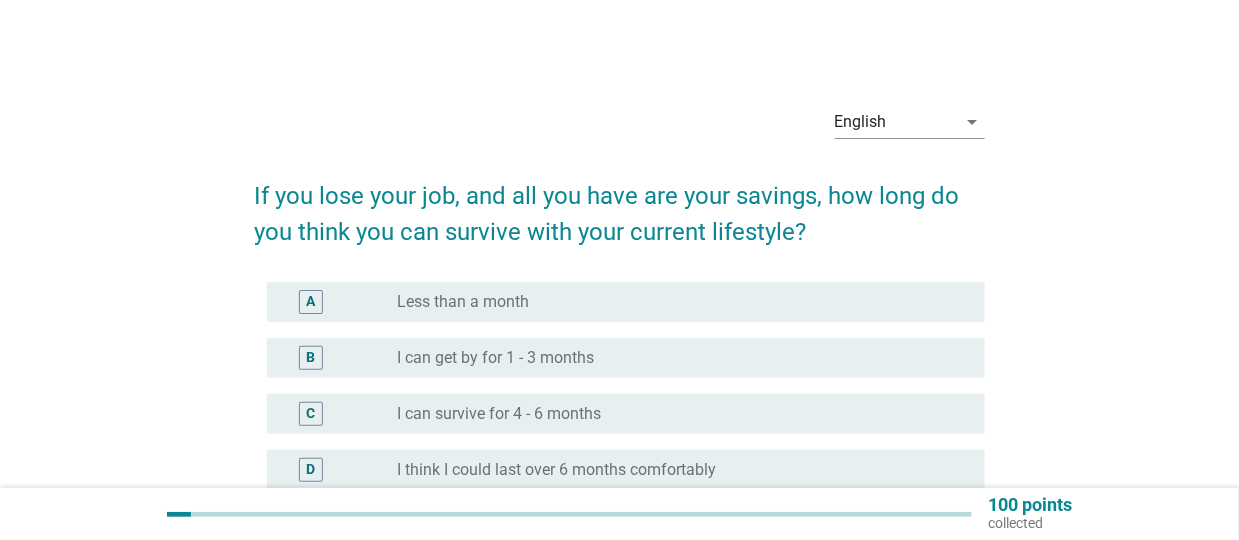 click on "I can survive for 4 - 6 months" at bounding box center [499, 414] 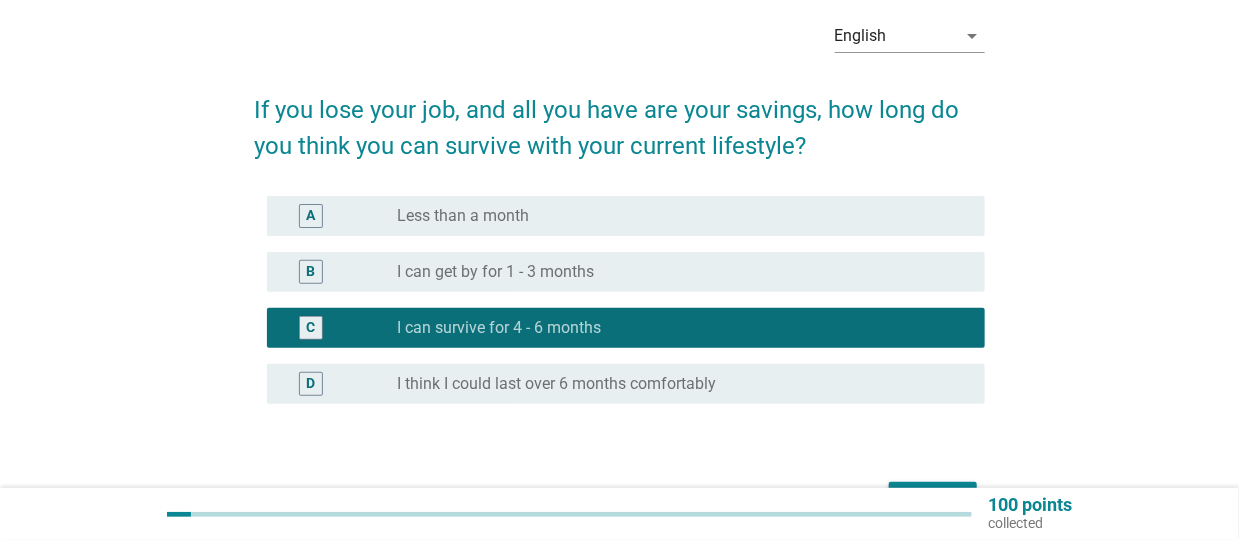 scroll, scrollTop: 211, scrollLeft: 0, axis: vertical 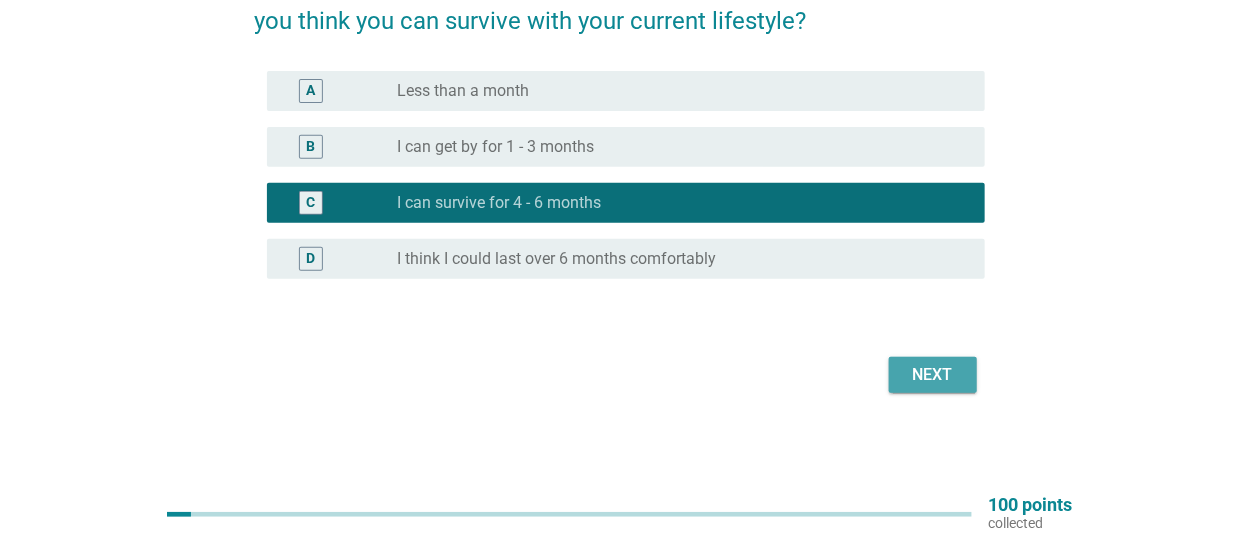 click on "Next" at bounding box center (933, 375) 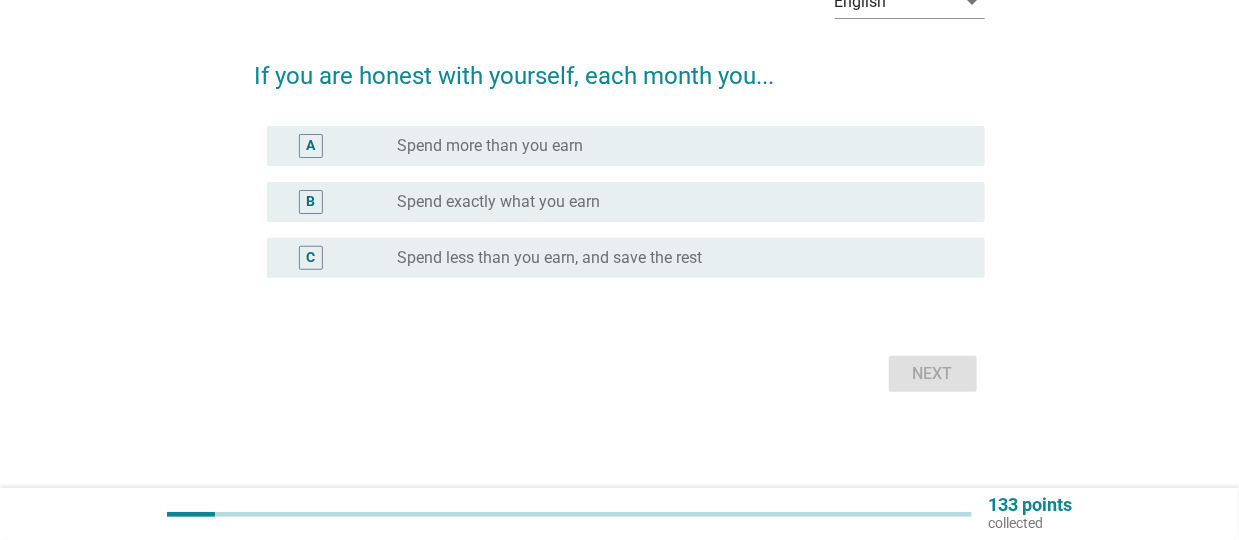 scroll, scrollTop: 0, scrollLeft: 0, axis: both 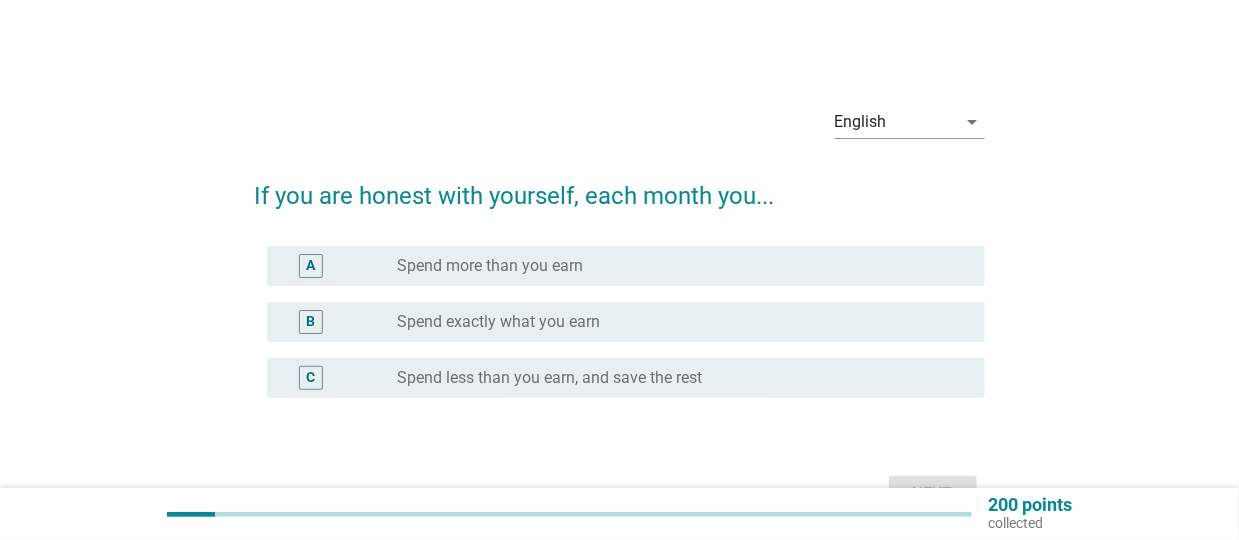 click on "radio_button_unchecked Spend exactly what you earn" at bounding box center [683, 322] 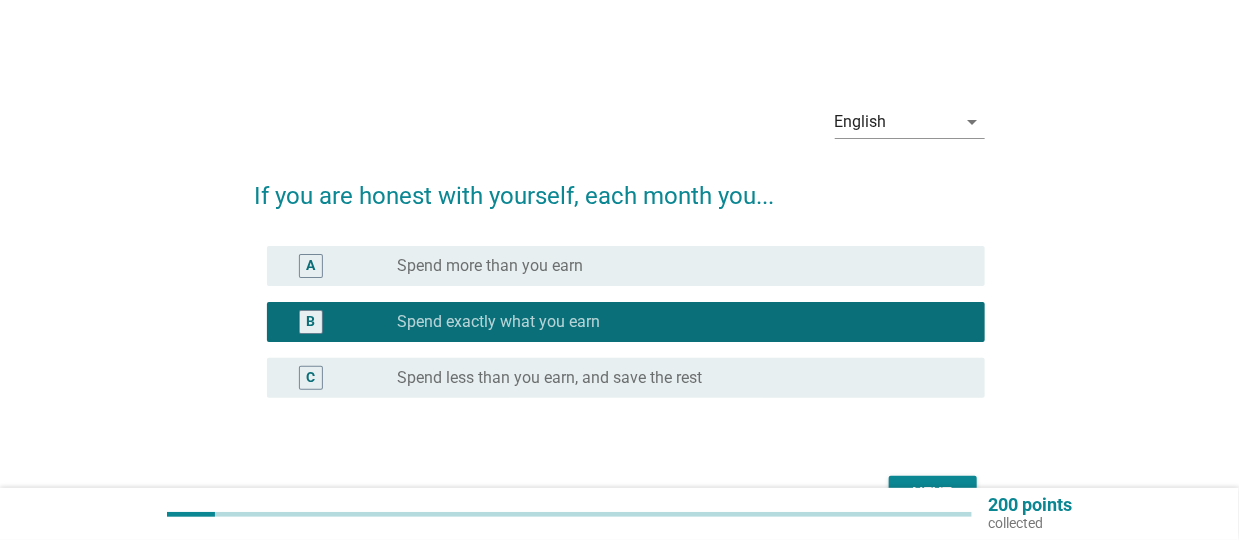 click on "Next" at bounding box center (933, 494) 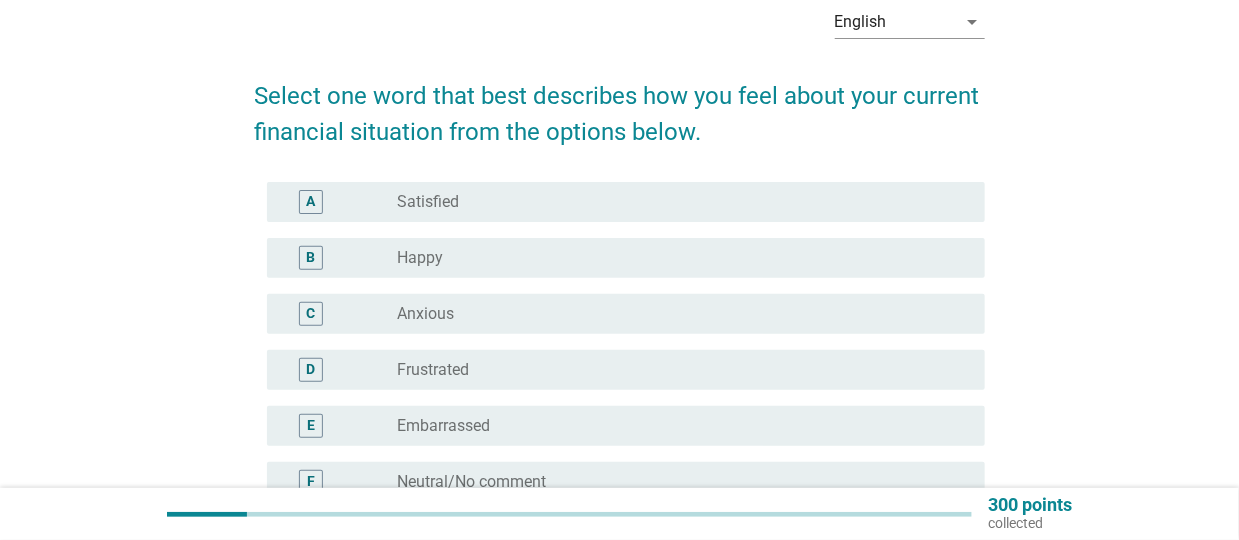scroll, scrollTop: 200, scrollLeft: 0, axis: vertical 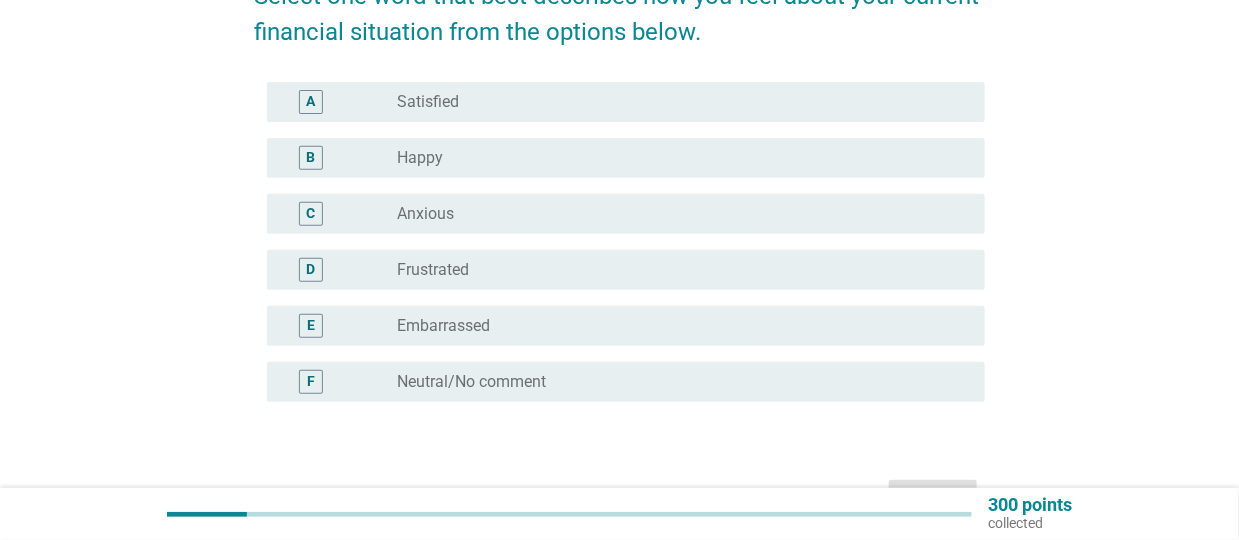 click on "Neutral/No comment" at bounding box center [471, 382] 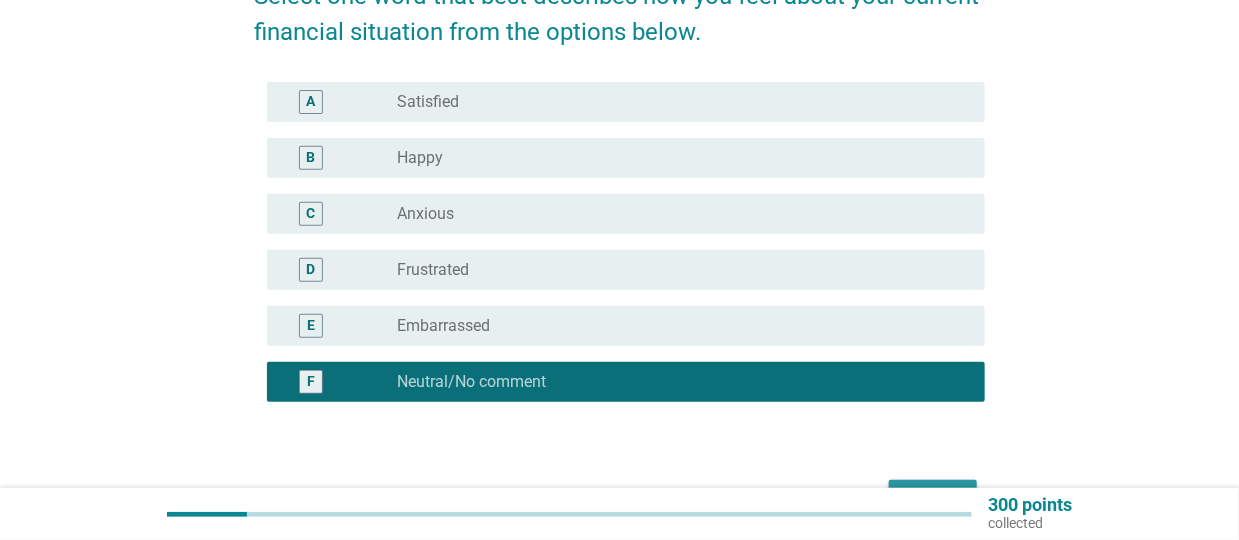 click on "Next" at bounding box center [933, 498] 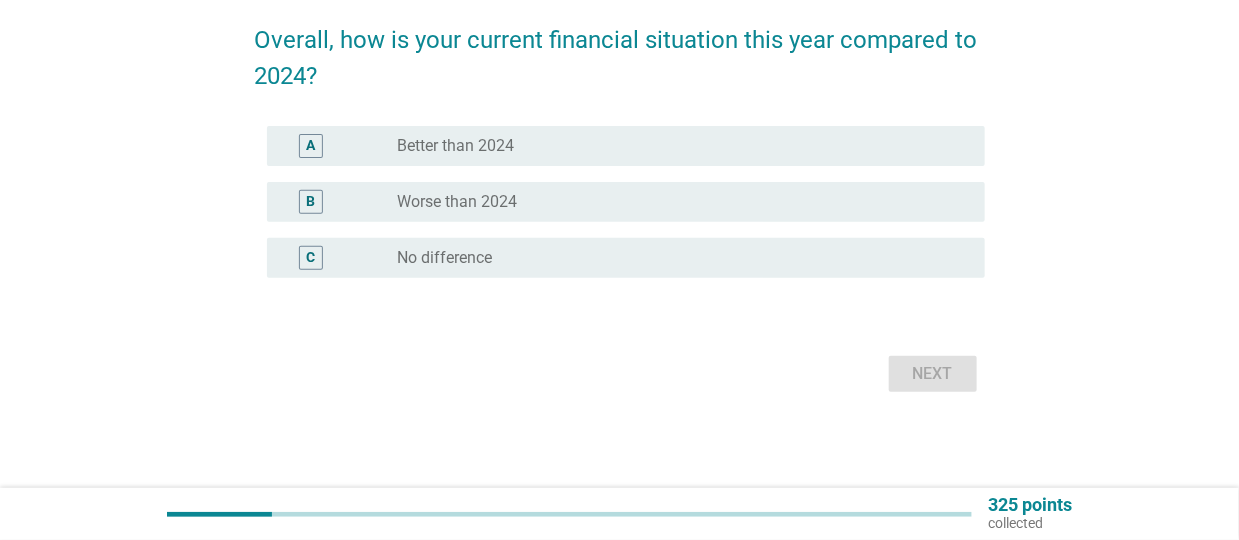 scroll, scrollTop: 0, scrollLeft: 0, axis: both 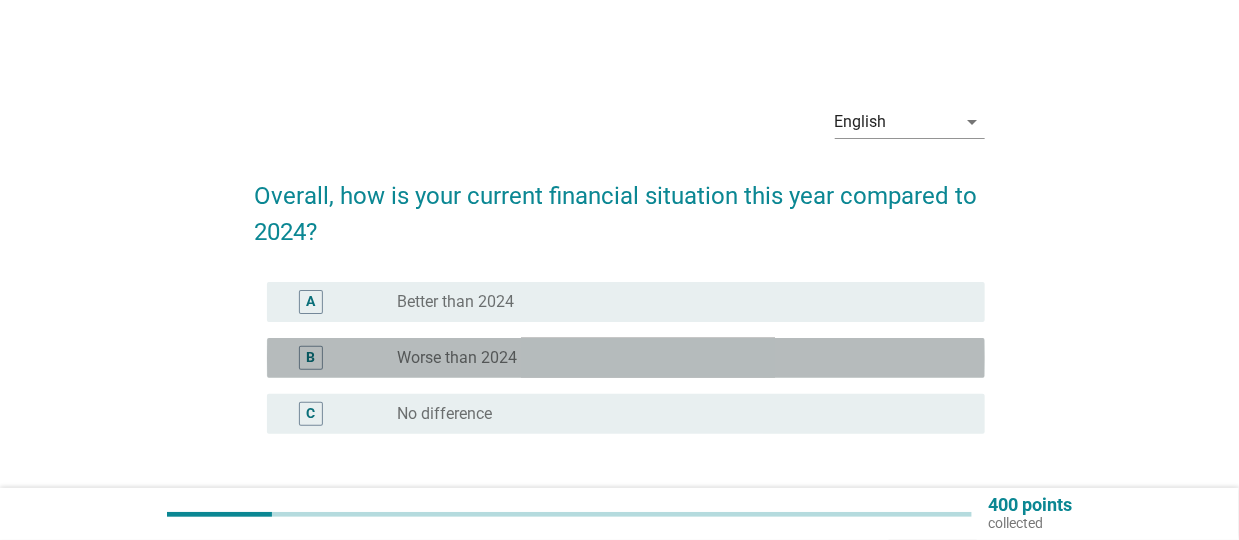 click on "Worse than 2024" at bounding box center (457, 358) 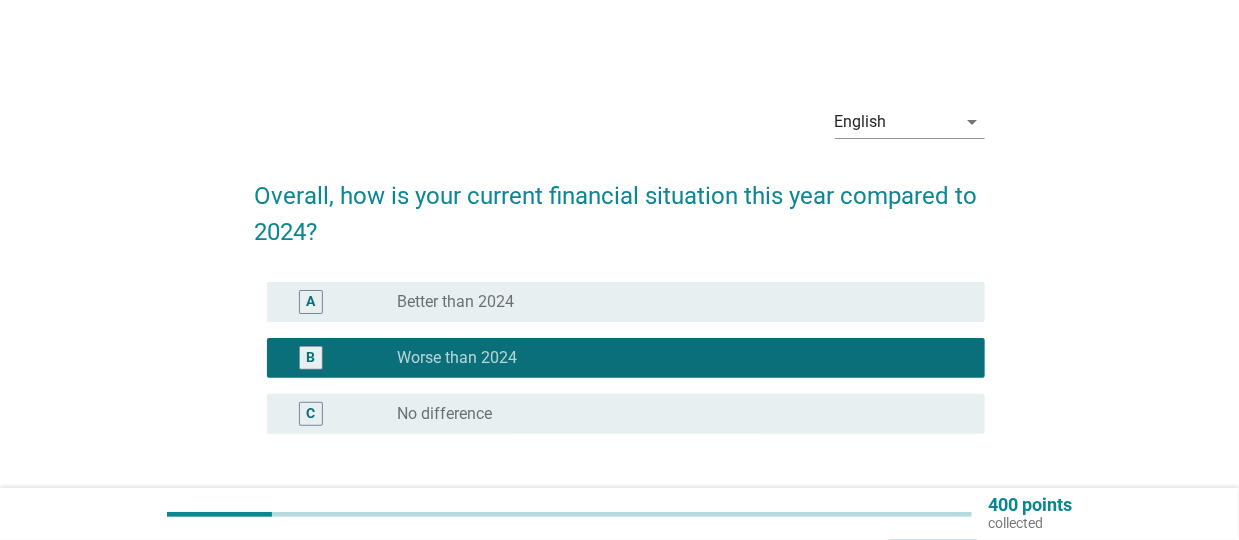 scroll, scrollTop: 100, scrollLeft: 0, axis: vertical 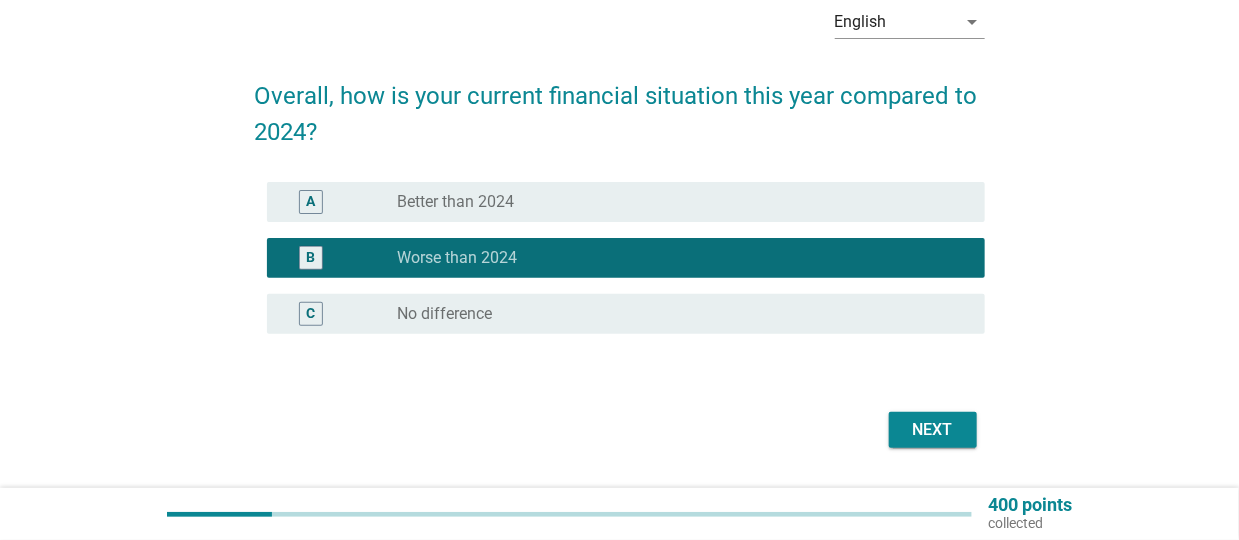 click on "Next" at bounding box center [933, 430] 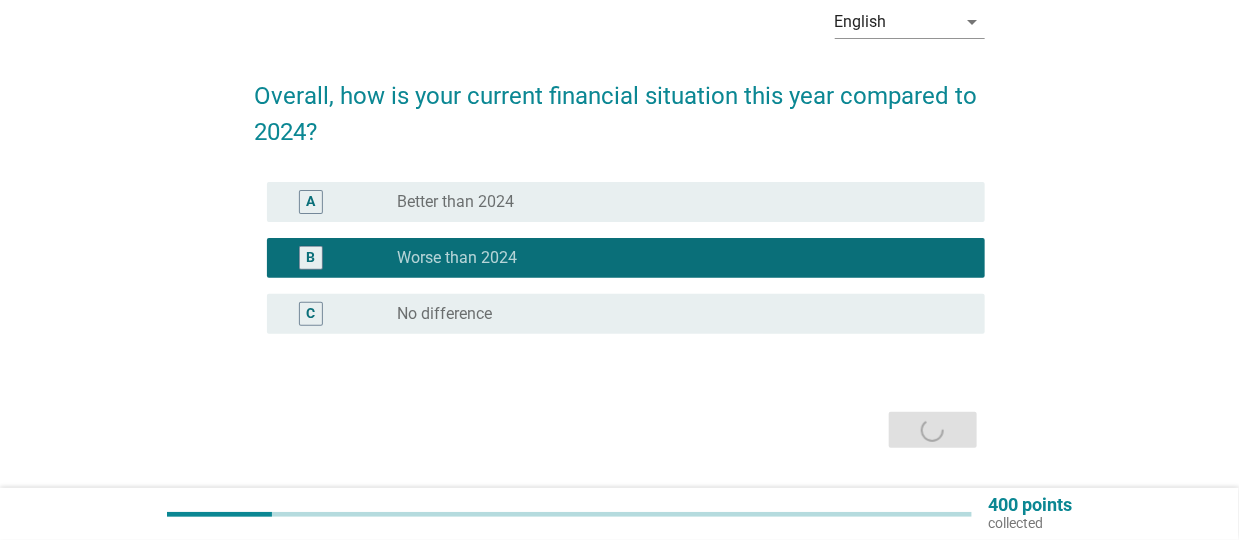 scroll, scrollTop: 0, scrollLeft: 0, axis: both 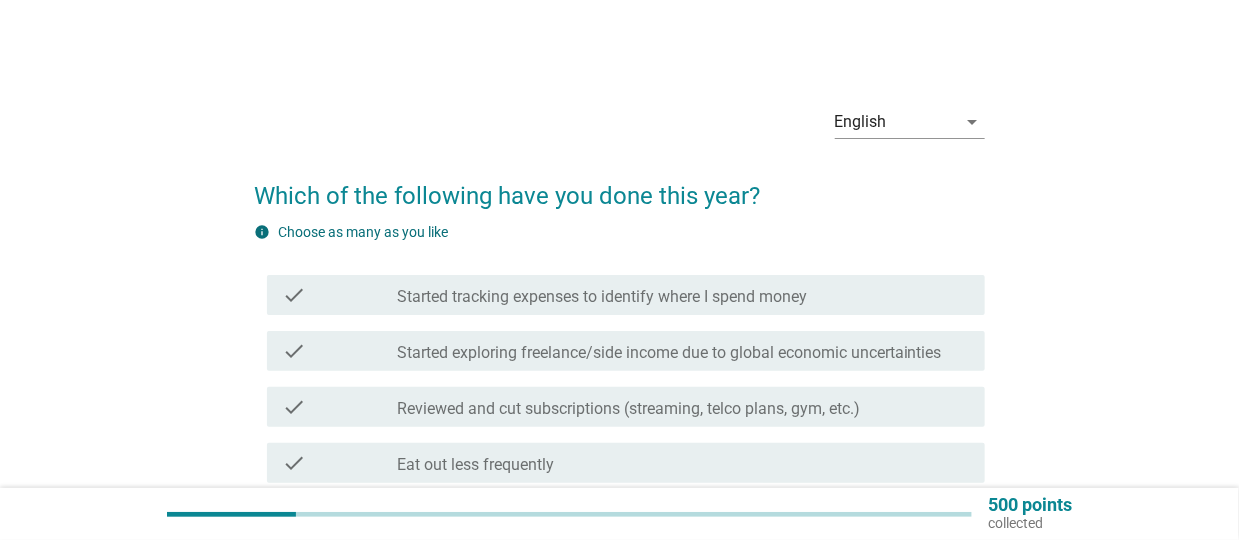 click on "Started tracking expenses to identify where I spend money" at bounding box center [602, 297] 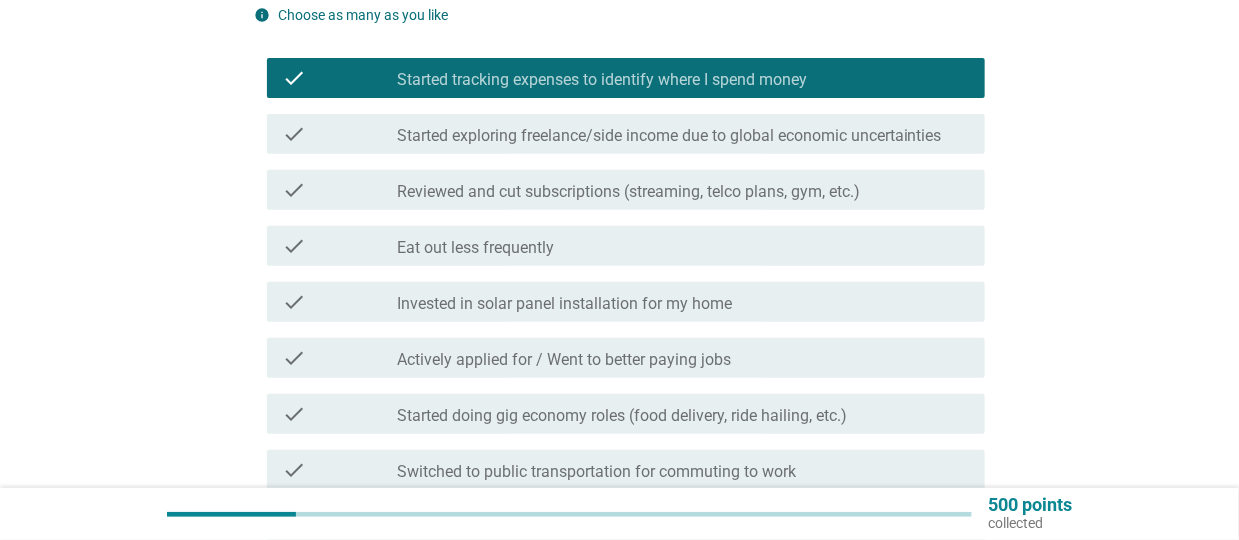 scroll, scrollTop: 221, scrollLeft: 0, axis: vertical 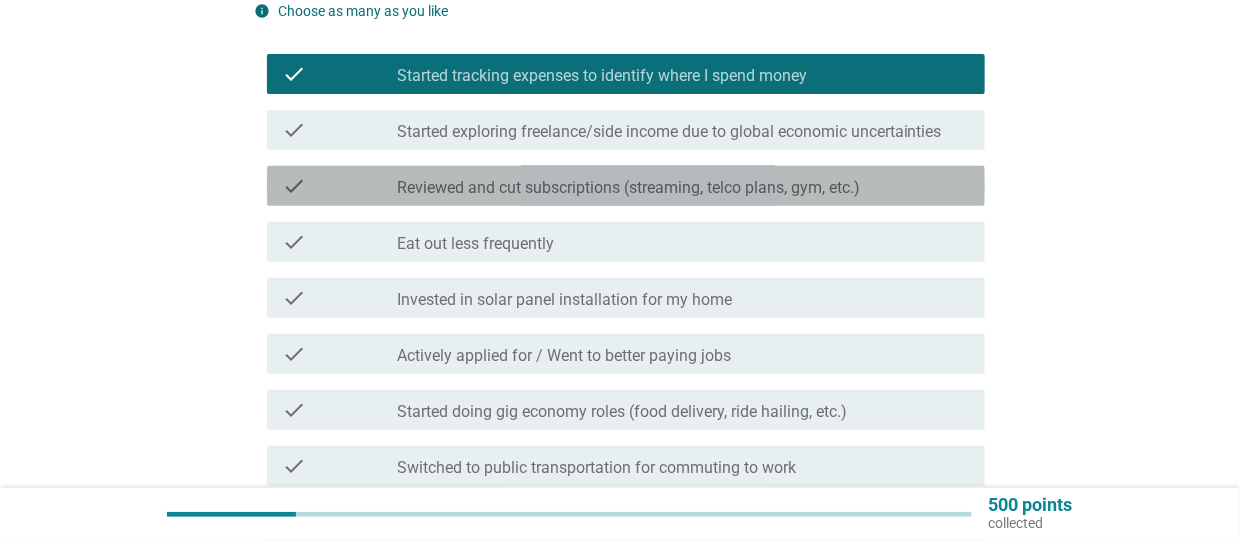 click on "Reviewed and cut subscriptions (streaming, telco plans, gym, etc.)" at bounding box center (628, 188) 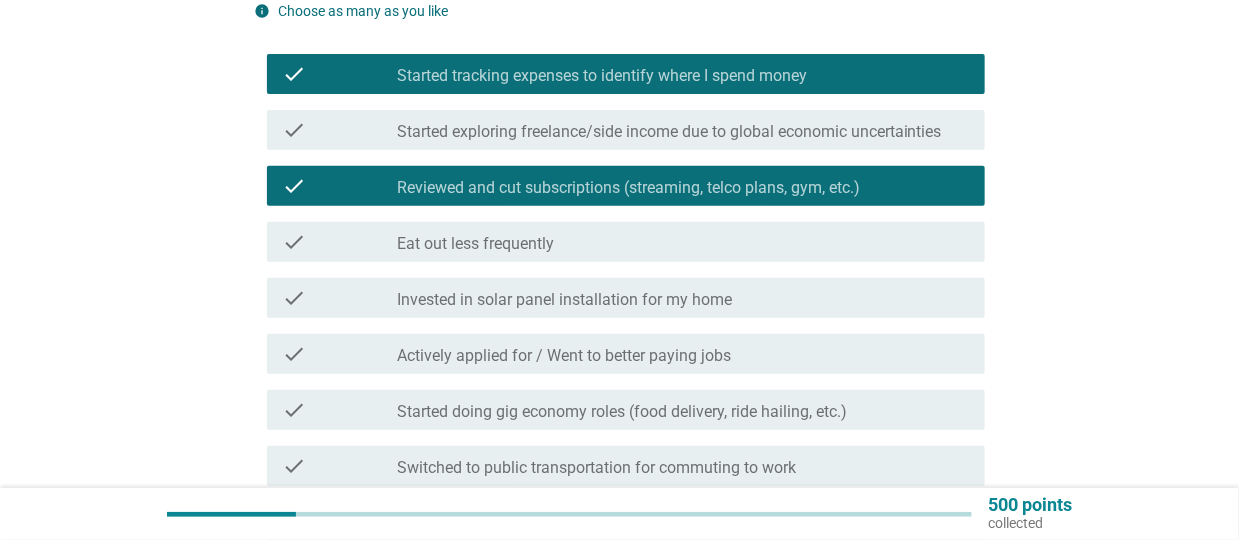 click on "Started tracking expenses to identify where I spend money" at bounding box center (602, 76) 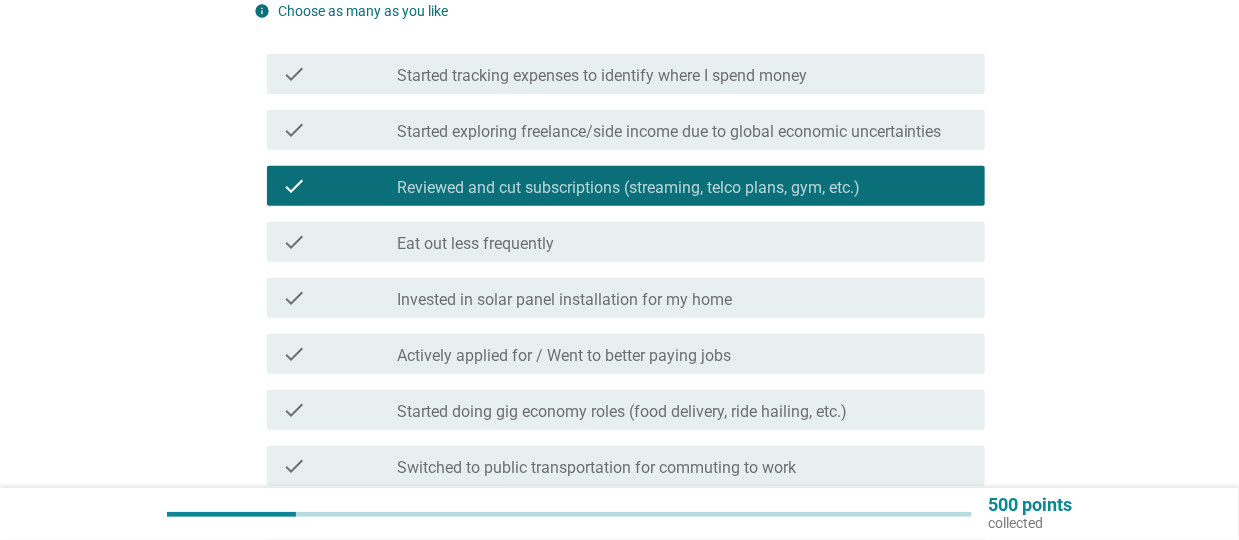 click on "Eat out less frequently" at bounding box center [475, 244] 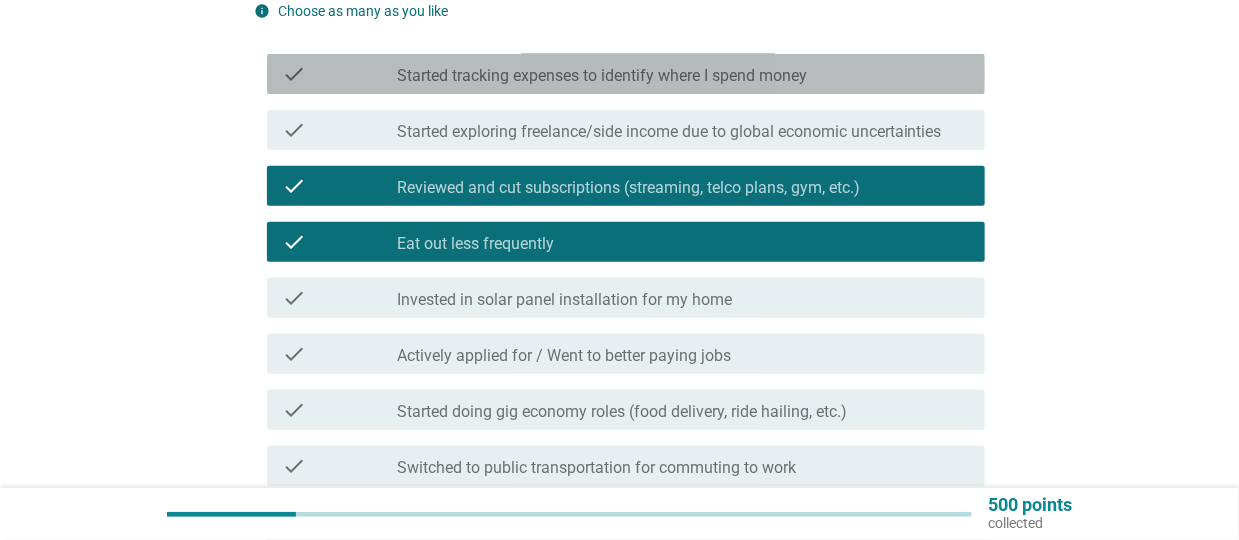 click on "Started tracking expenses to identify where I spend money" at bounding box center [602, 76] 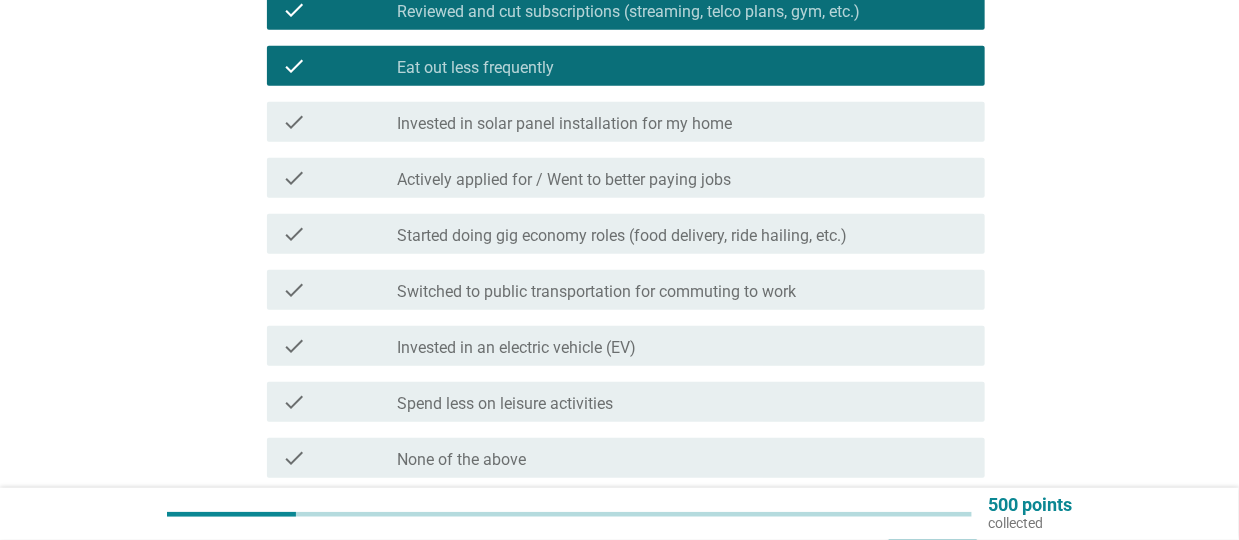 scroll, scrollTop: 515, scrollLeft: 0, axis: vertical 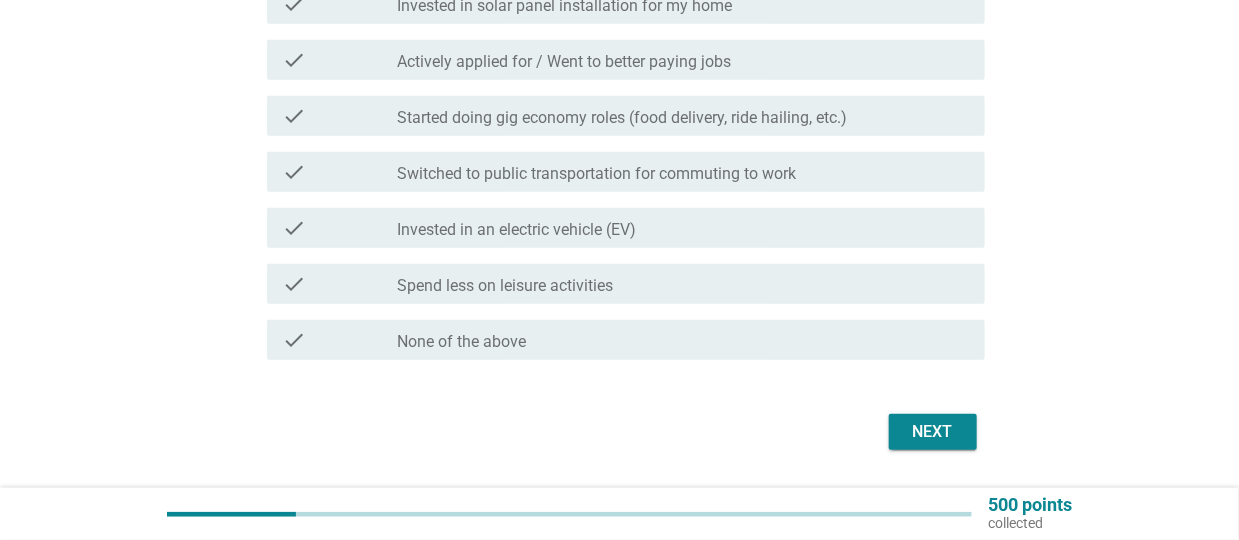 click on "check_box_outline_blank Spend less on leisure activities" at bounding box center (683, 284) 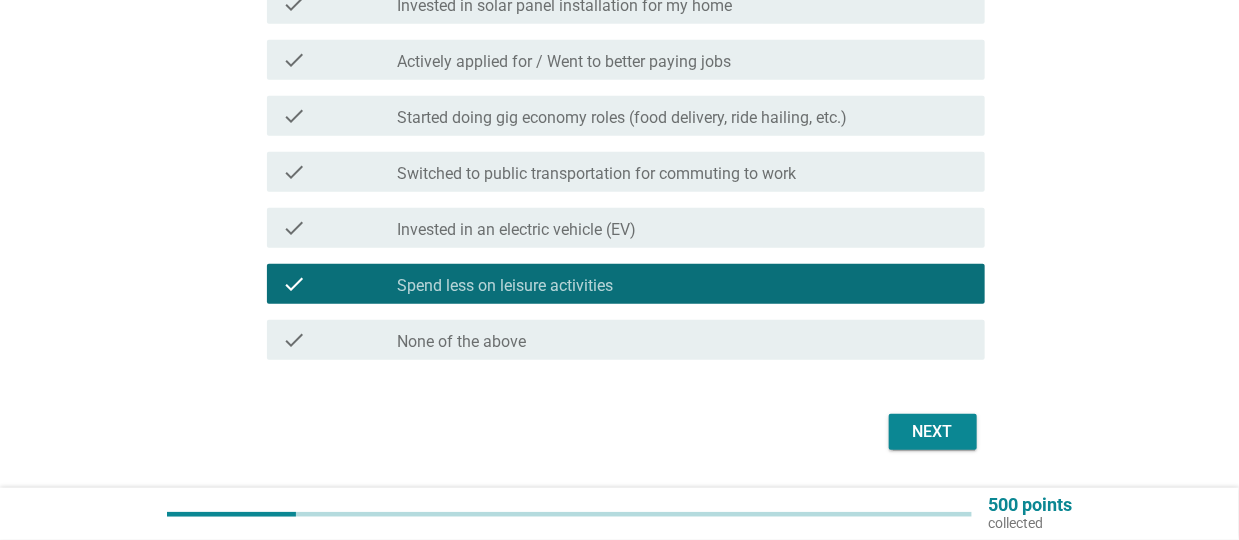click on "Next" at bounding box center [933, 432] 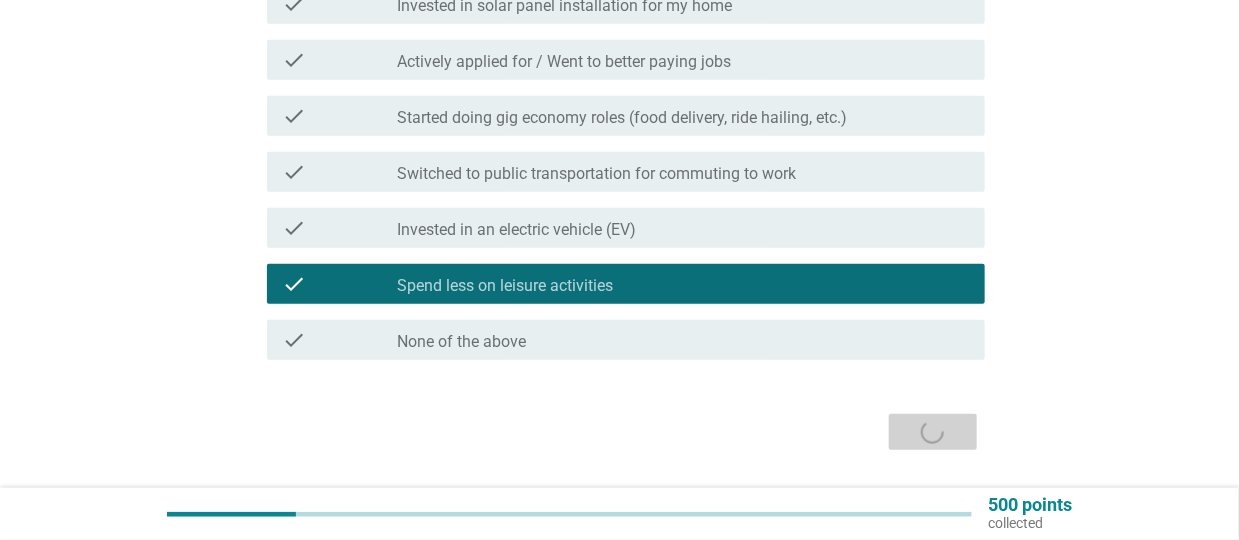 scroll, scrollTop: 0, scrollLeft: 0, axis: both 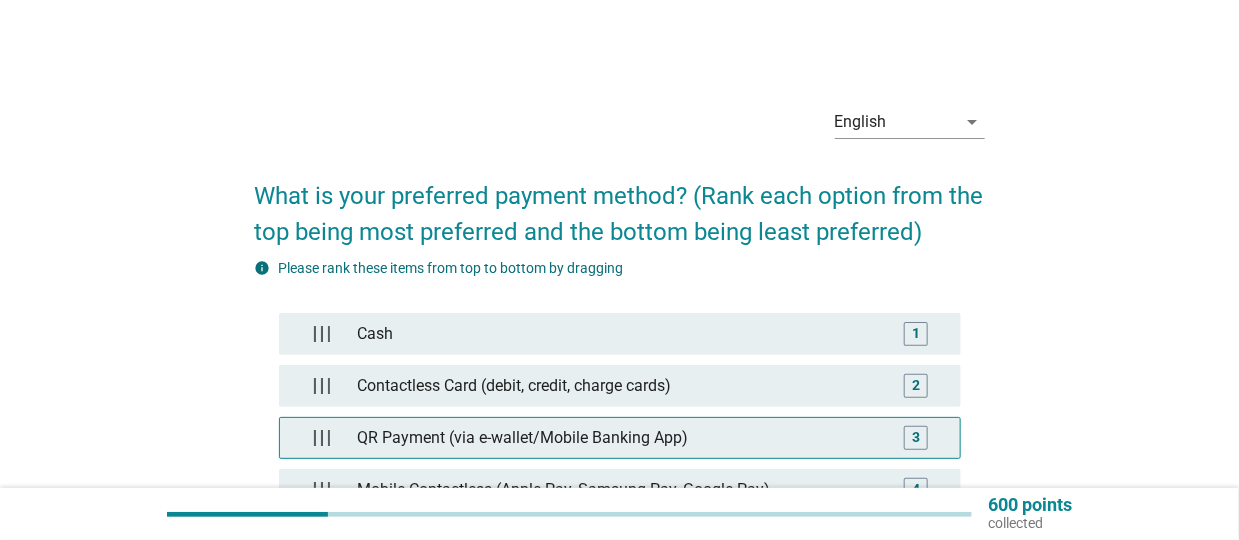 click on "QR Payment (via e-wallet/Mobile Banking App)" at bounding box center [619, 438] 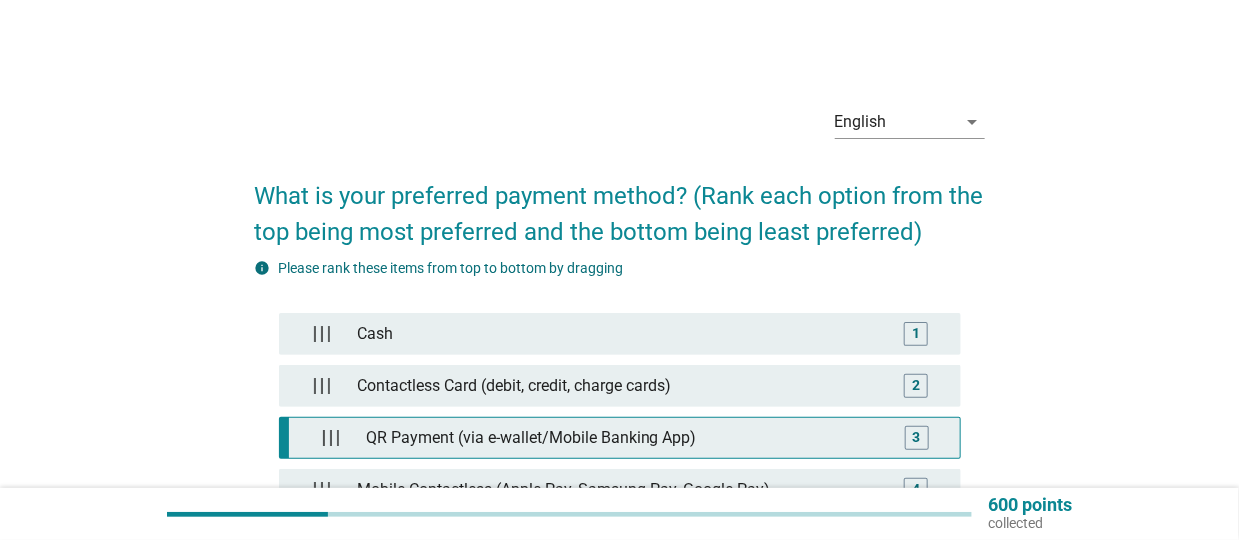 type 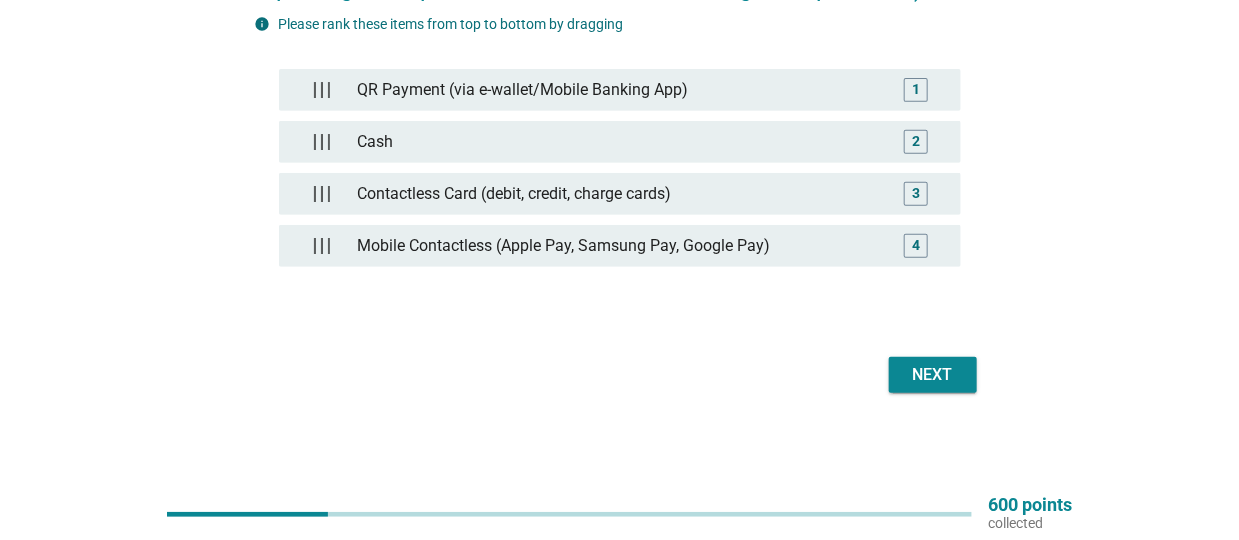 scroll, scrollTop: 211, scrollLeft: 0, axis: vertical 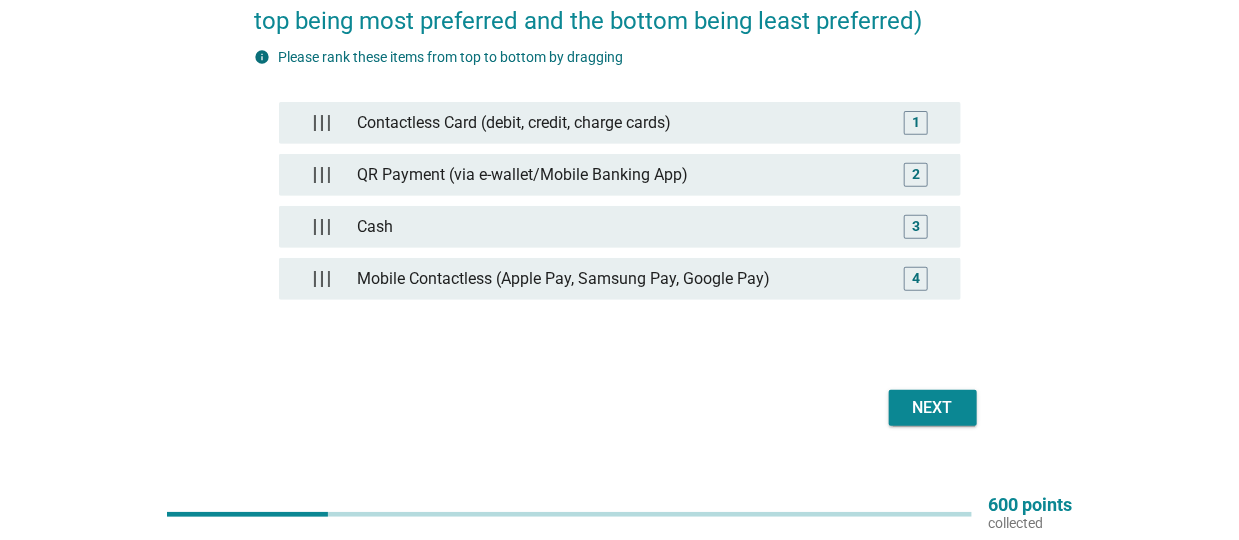 click on "Next" at bounding box center [933, 408] 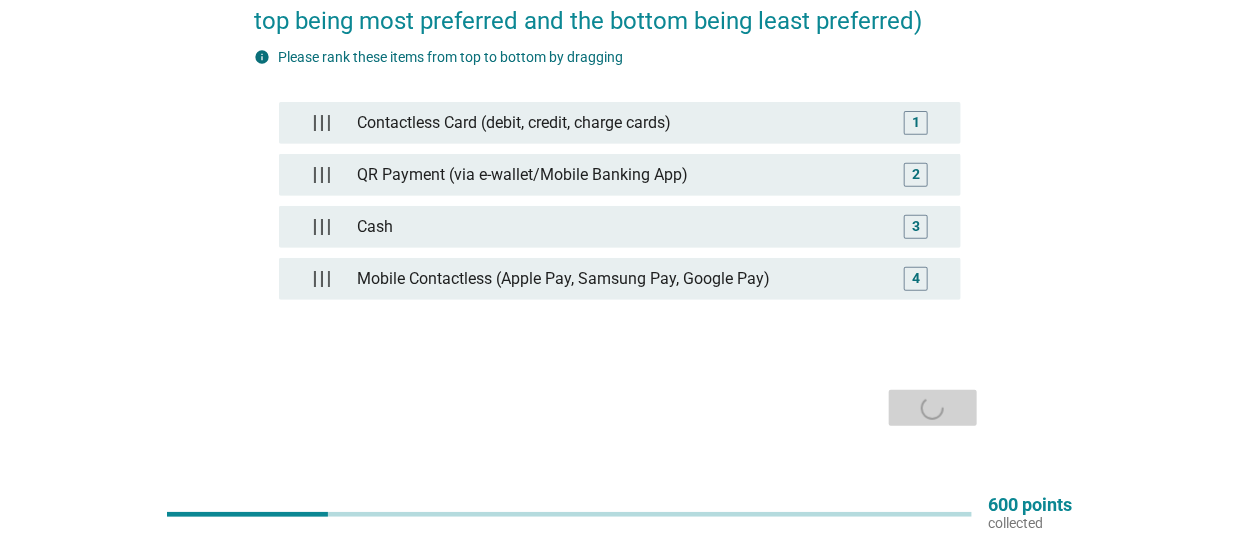 scroll, scrollTop: 0, scrollLeft: 0, axis: both 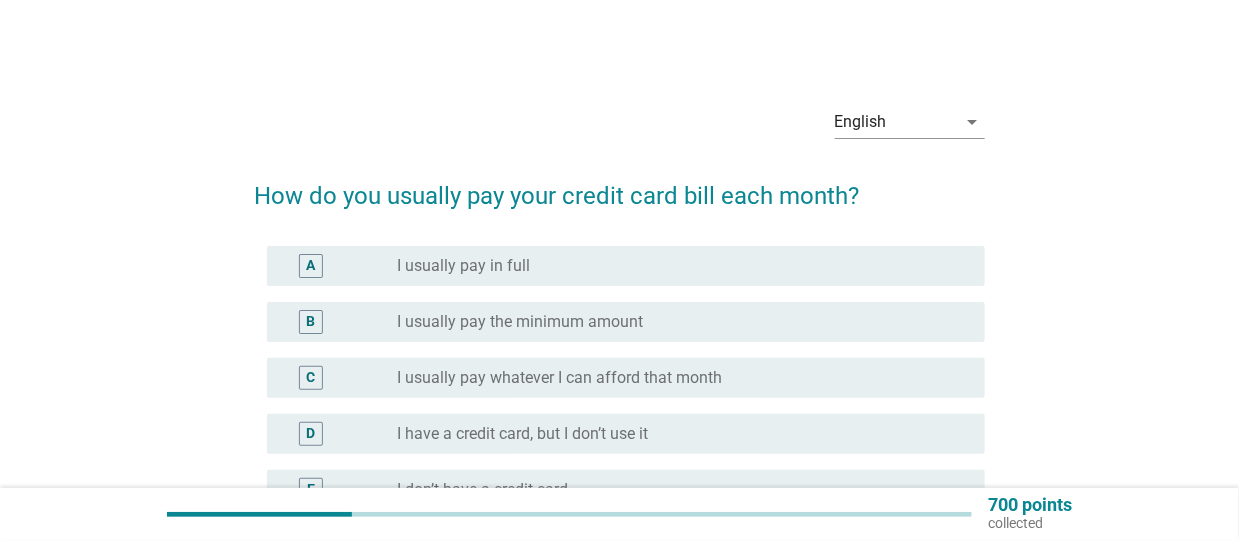 click on "radio_button_unchecked I usually pay in full" at bounding box center [675, 266] 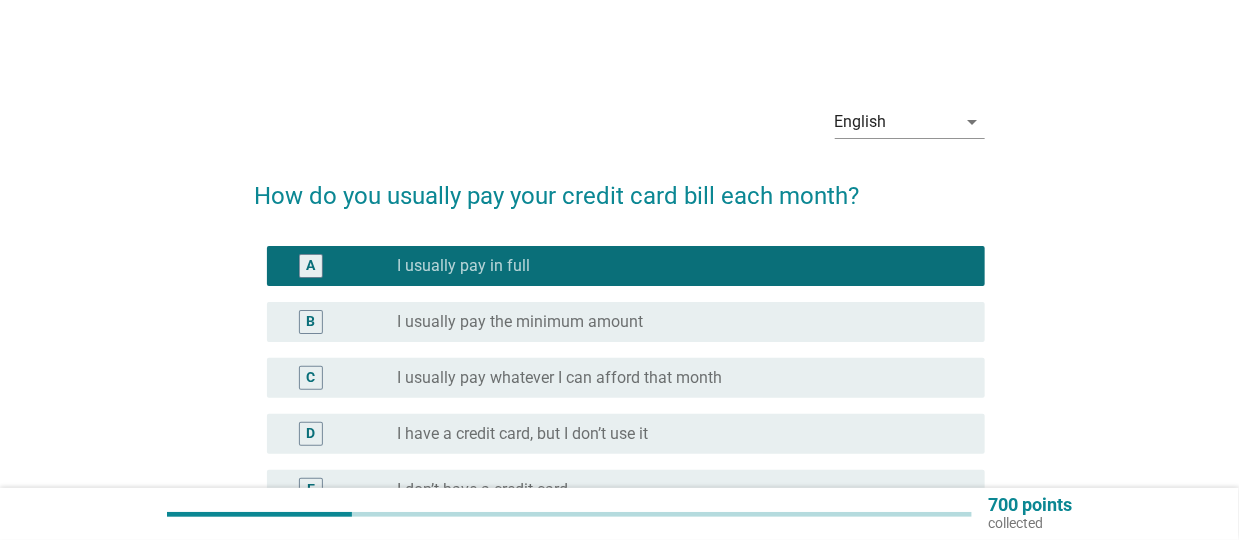 scroll, scrollTop: 231, scrollLeft: 0, axis: vertical 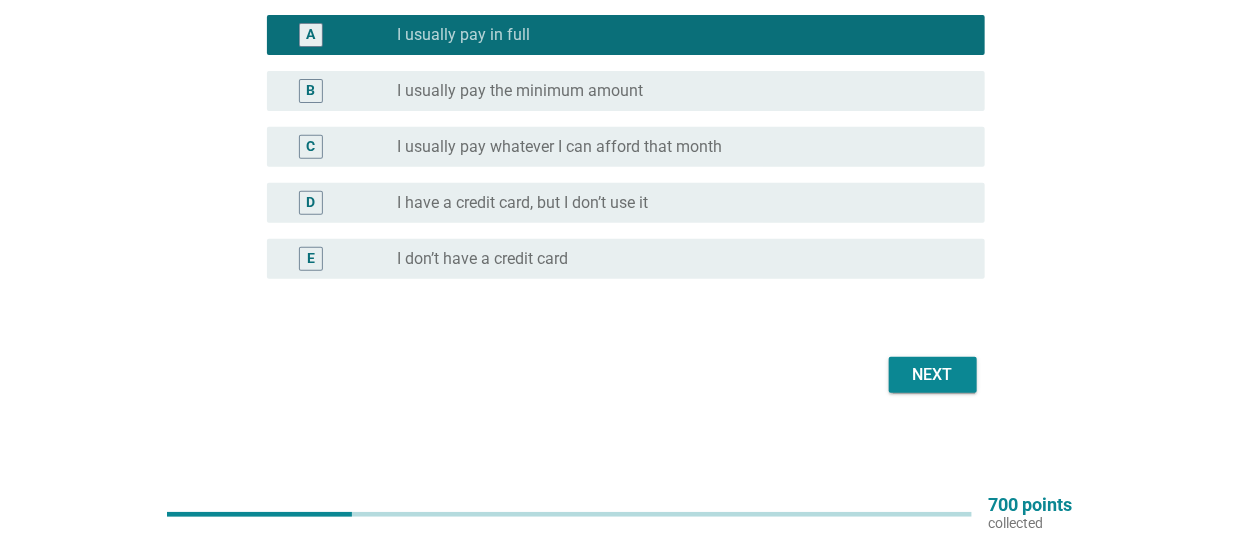 click on "Next" at bounding box center [933, 375] 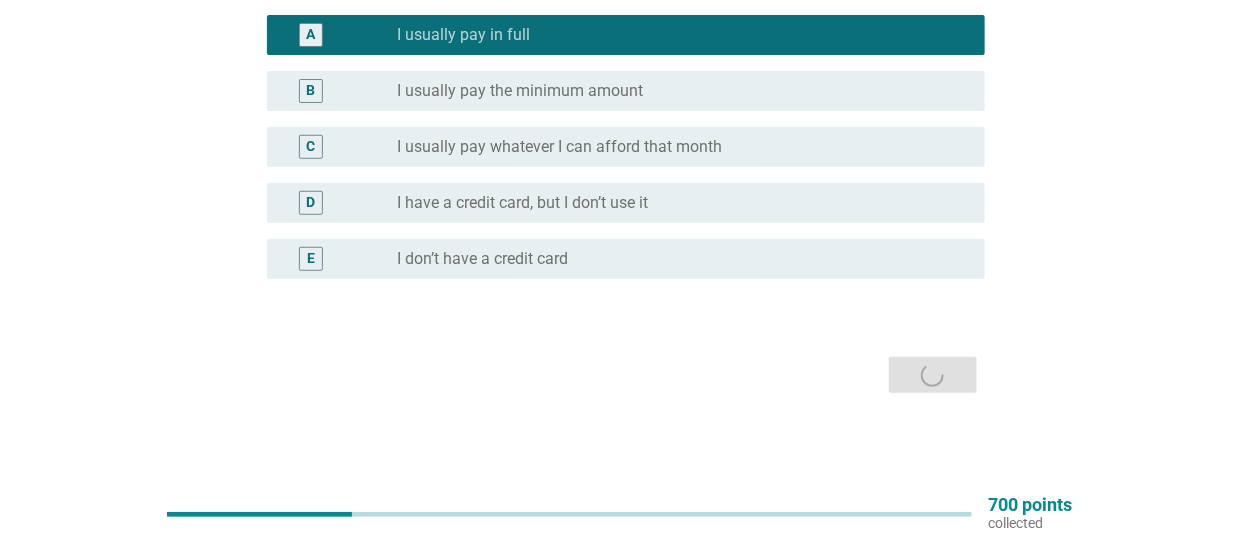 scroll, scrollTop: 0, scrollLeft: 0, axis: both 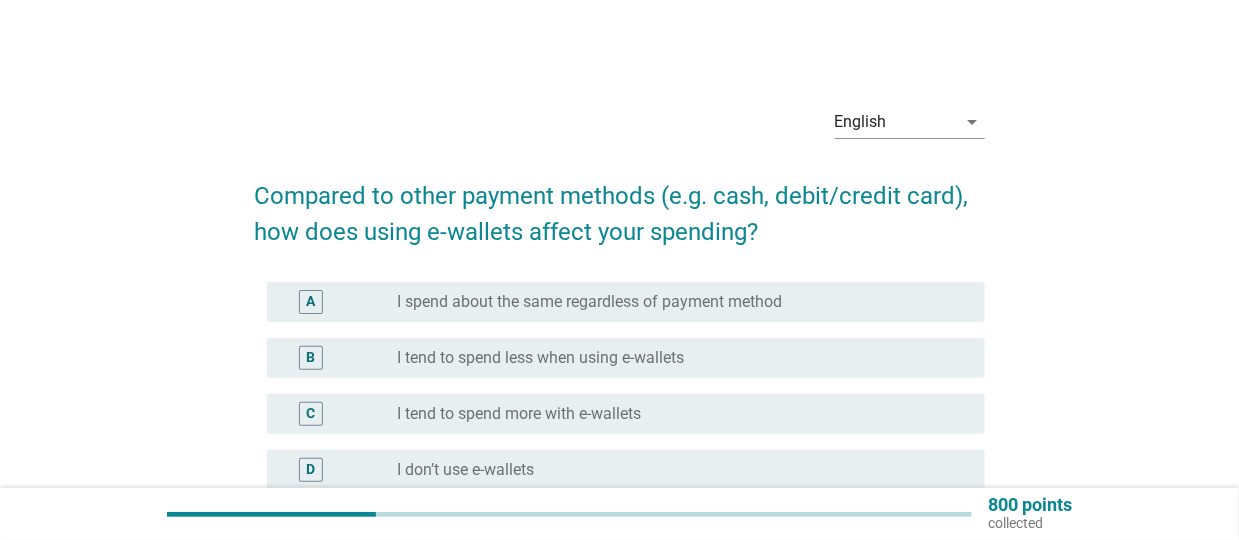 click on "I spend about the same regardless of payment method" at bounding box center [589, 302] 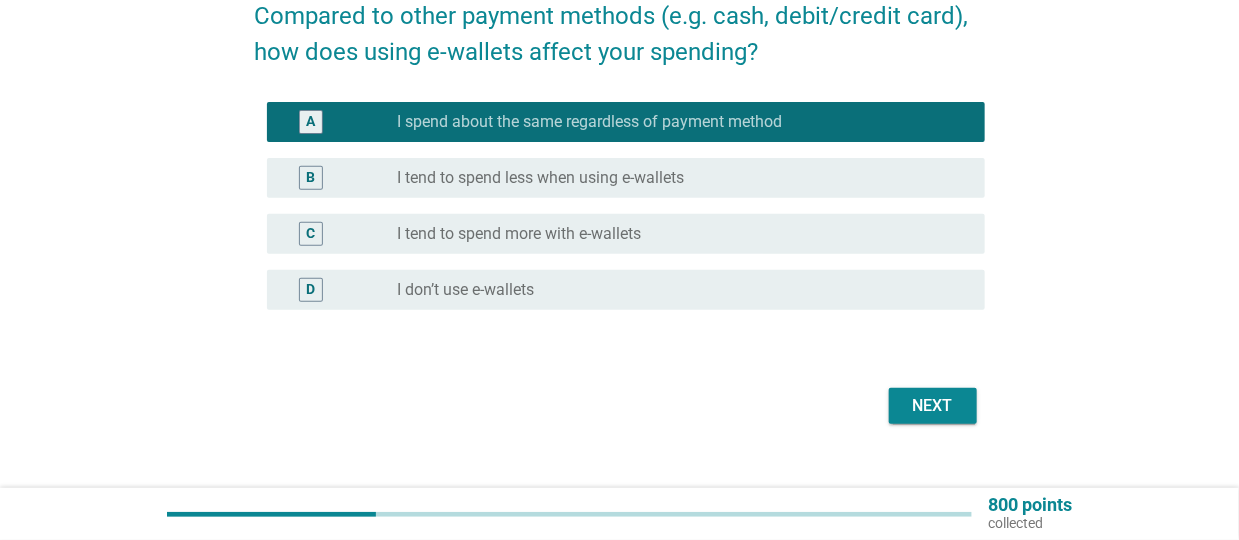 scroll, scrollTop: 211, scrollLeft: 0, axis: vertical 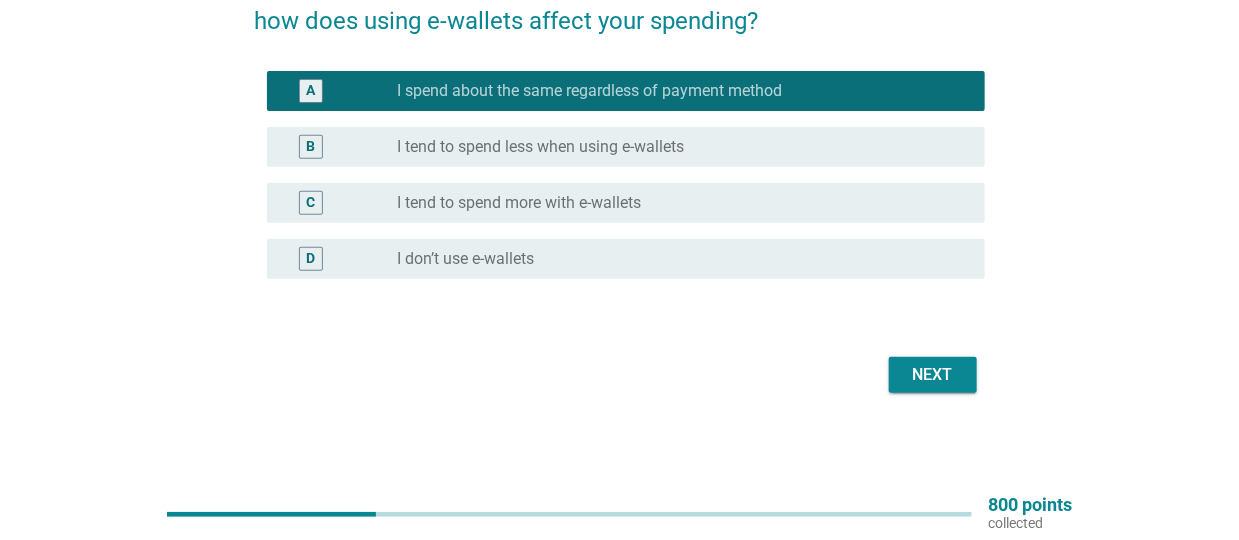 click on "Next" at bounding box center (933, 375) 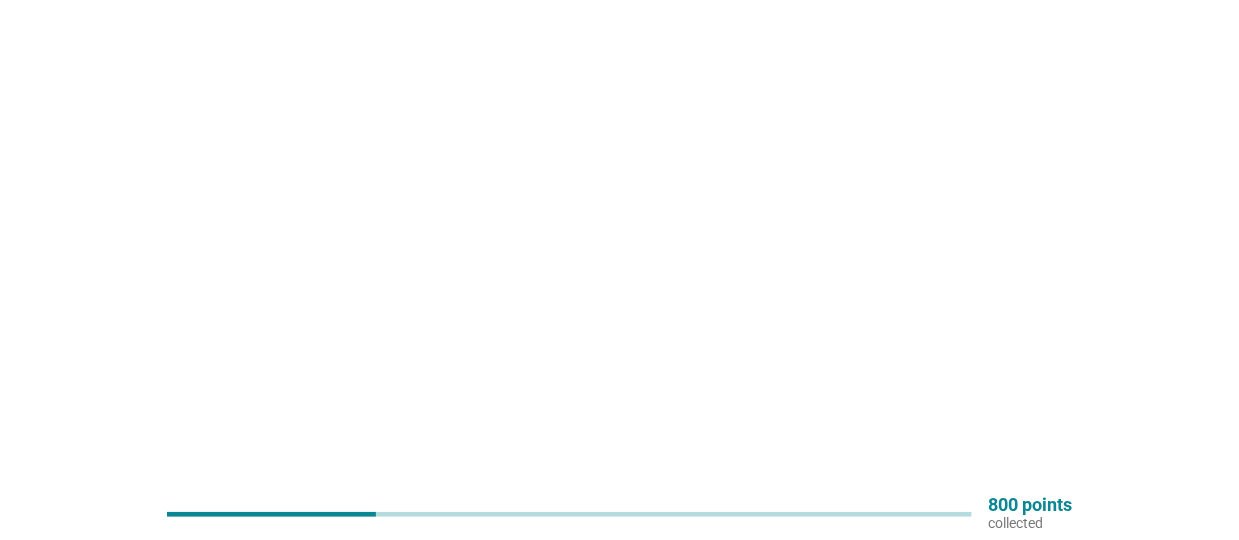scroll, scrollTop: 0, scrollLeft: 0, axis: both 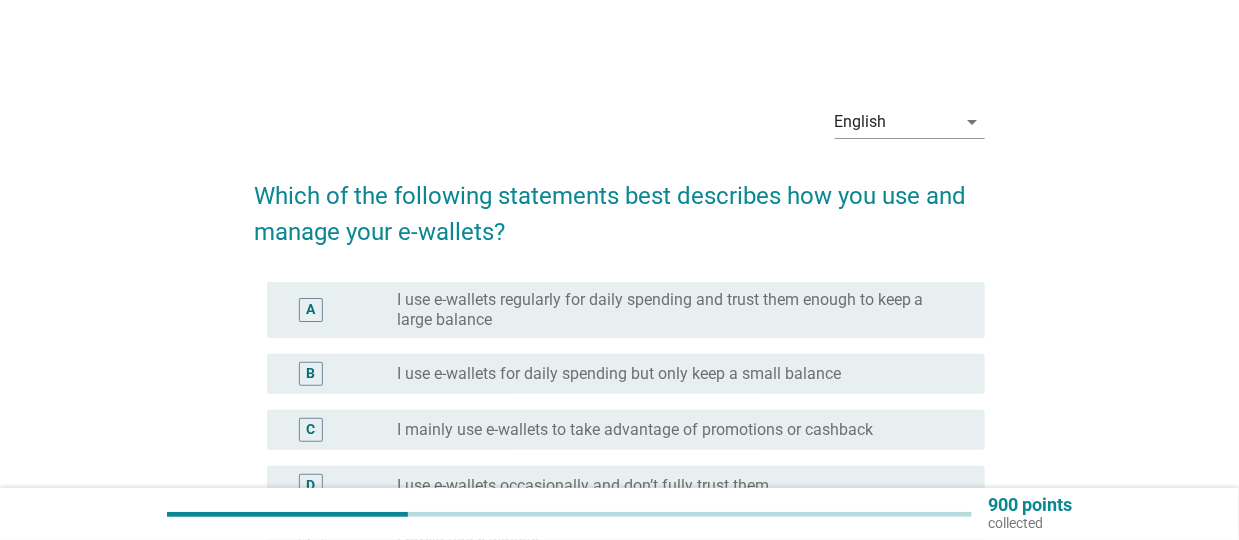click on "I mainly use e-wallets to take advantage of promotions or cashback" at bounding box center [635, 430] 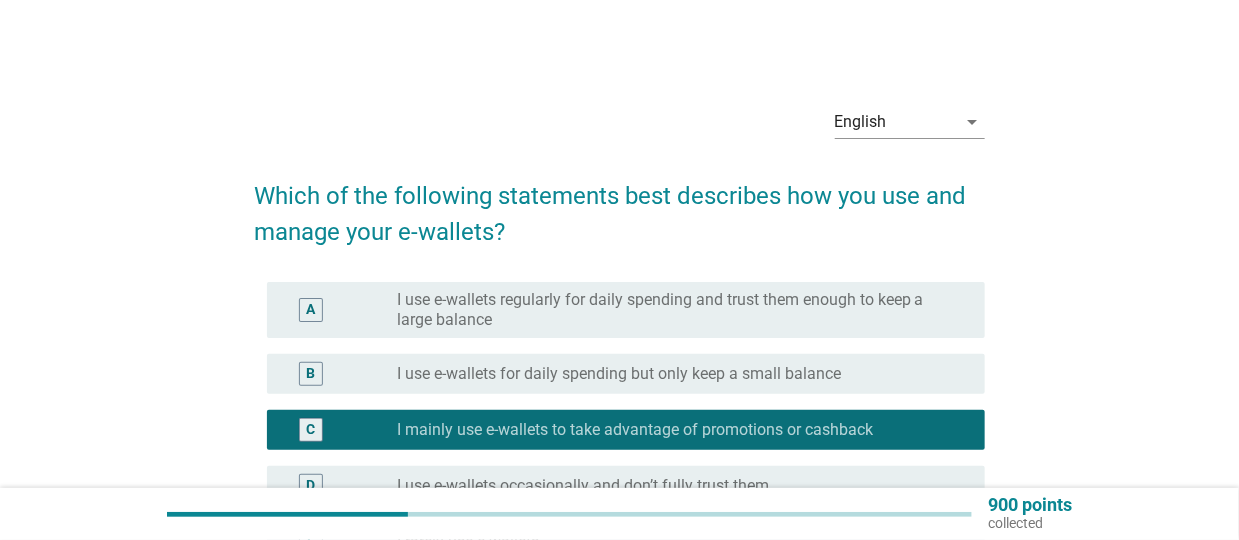 scroll, scrollTop: 283, scrollLeft: 0, axis: vertical 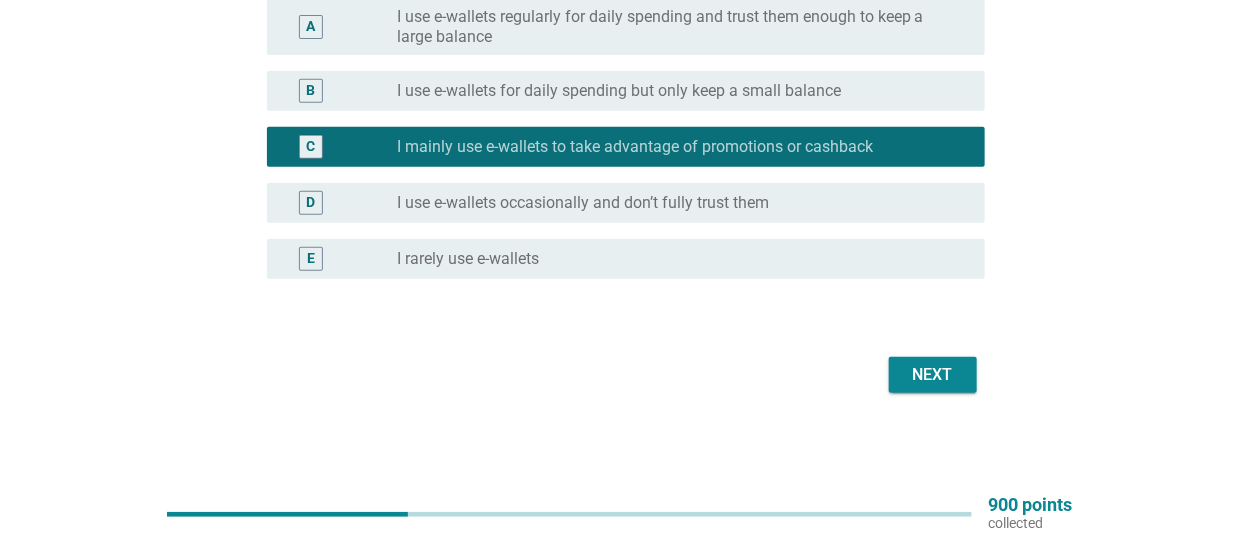 click on "Next" at bounding box center [933, 375] 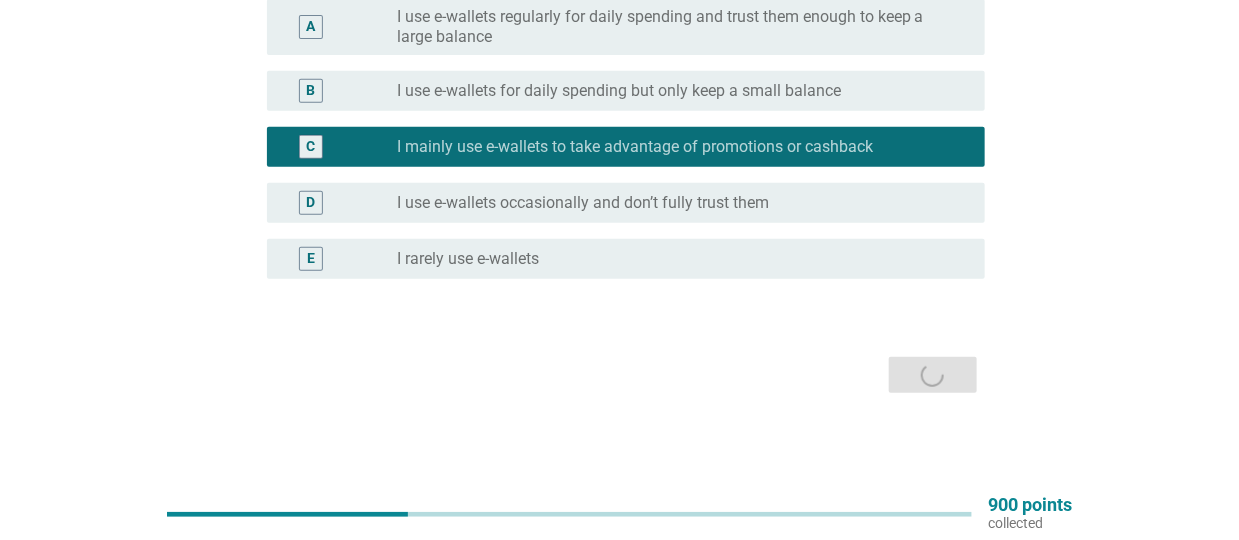 scroll, scrollTop: 0, scrollLeft: 0, axis: both 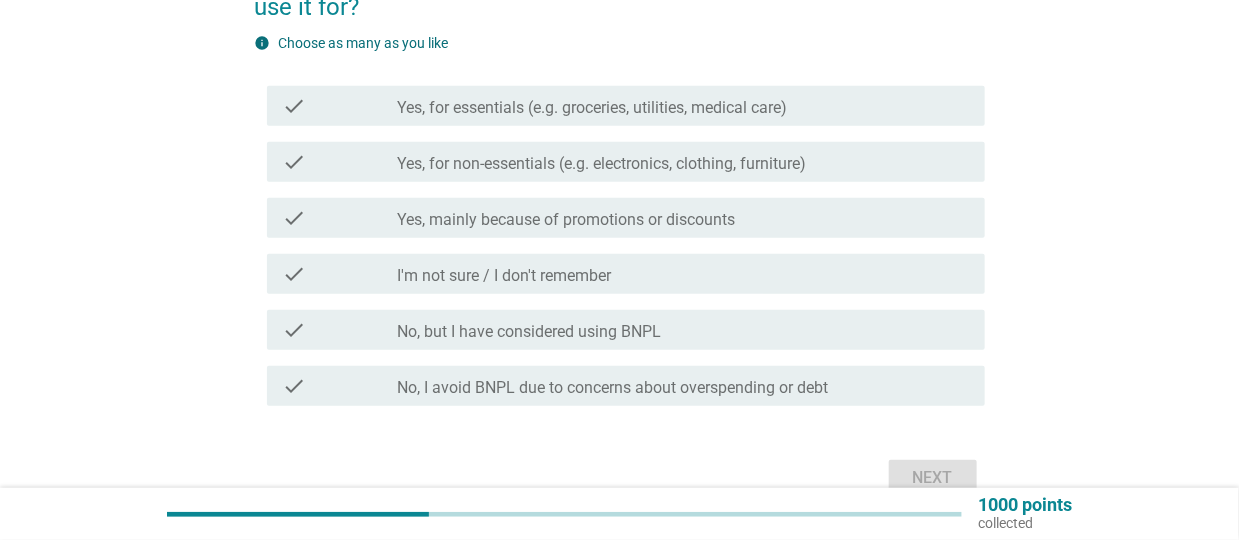 click on "No, but I have considered using BNPL" at bounding box center [529, 332] 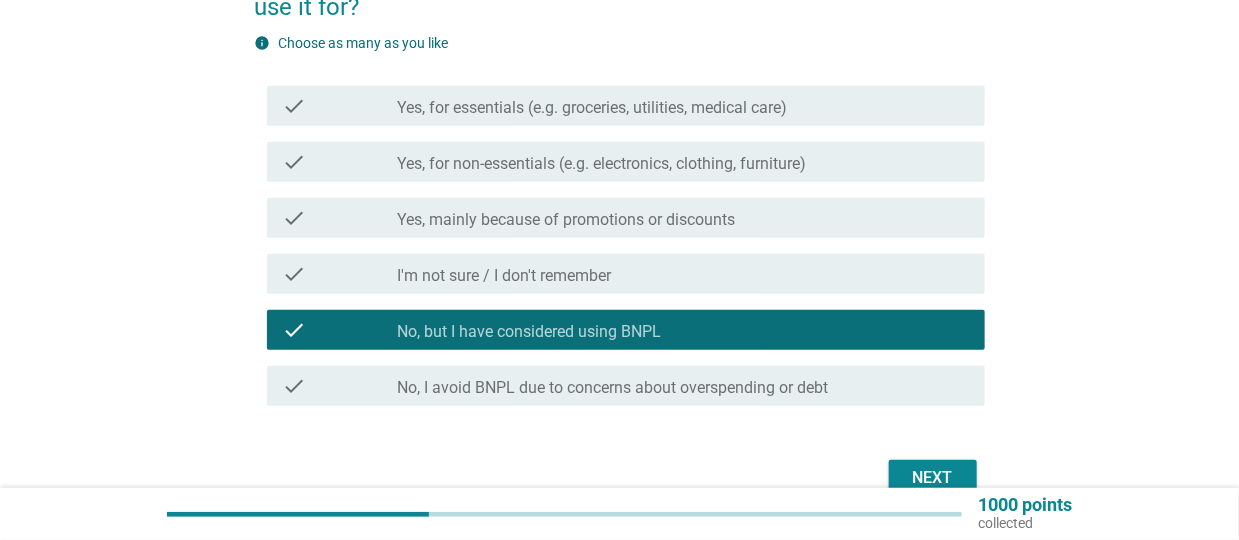 click on "Next" at bounding box center (933, 478) 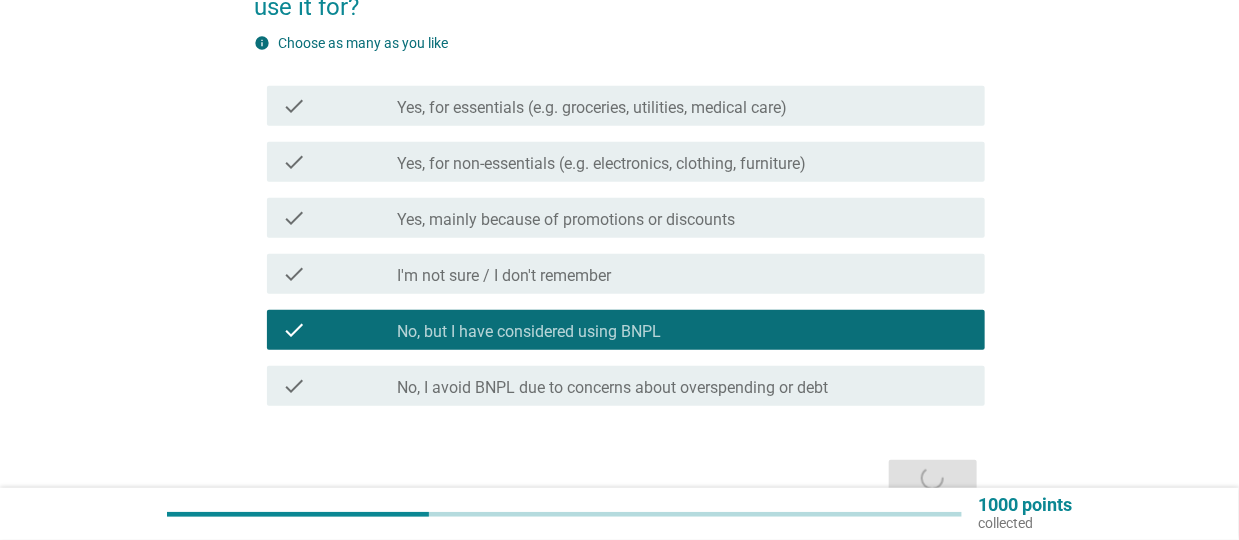 scroll, scrollTop: 0, scrollLeft: 0, axis: both 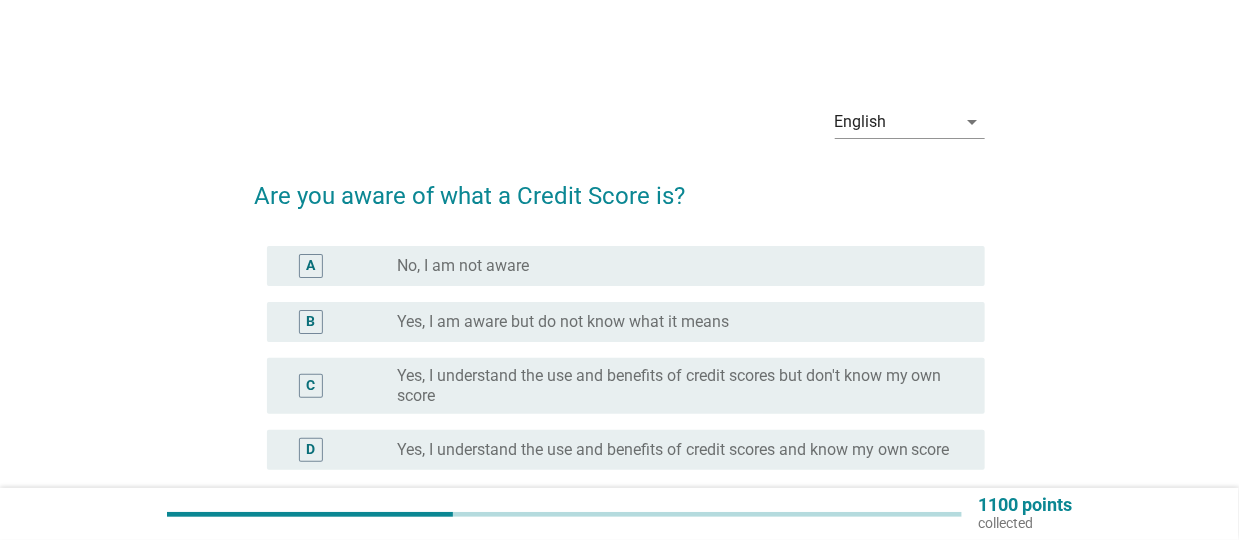 click on "radio_button_unchecked No, I am not aware" at bounding box center [675, 266] 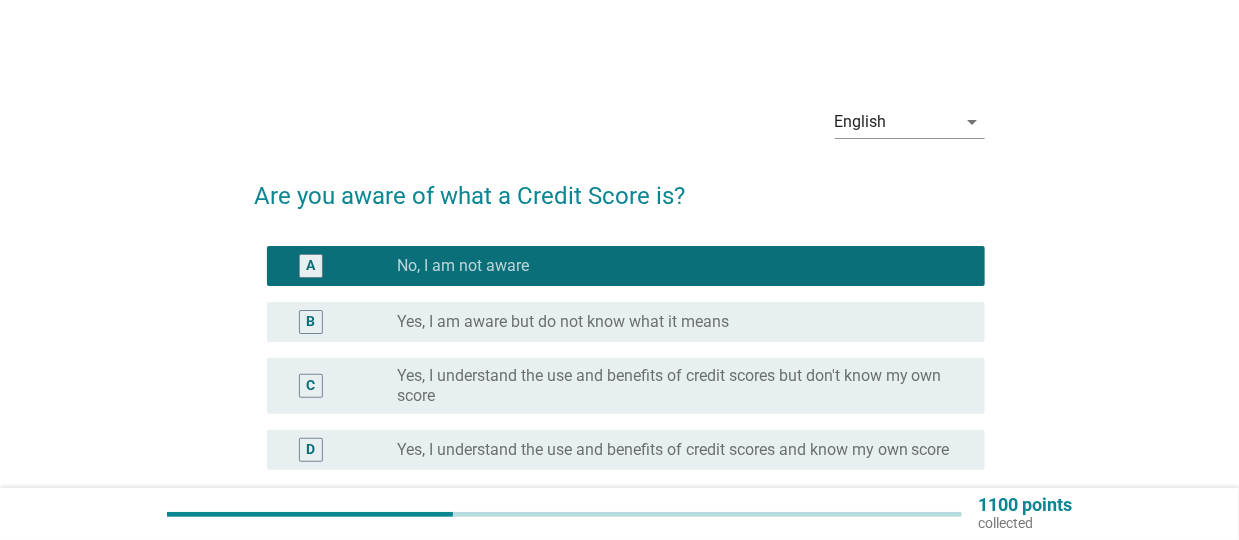 scroll, scrollTop: 207, scrollLeft: 0, axis: vertical 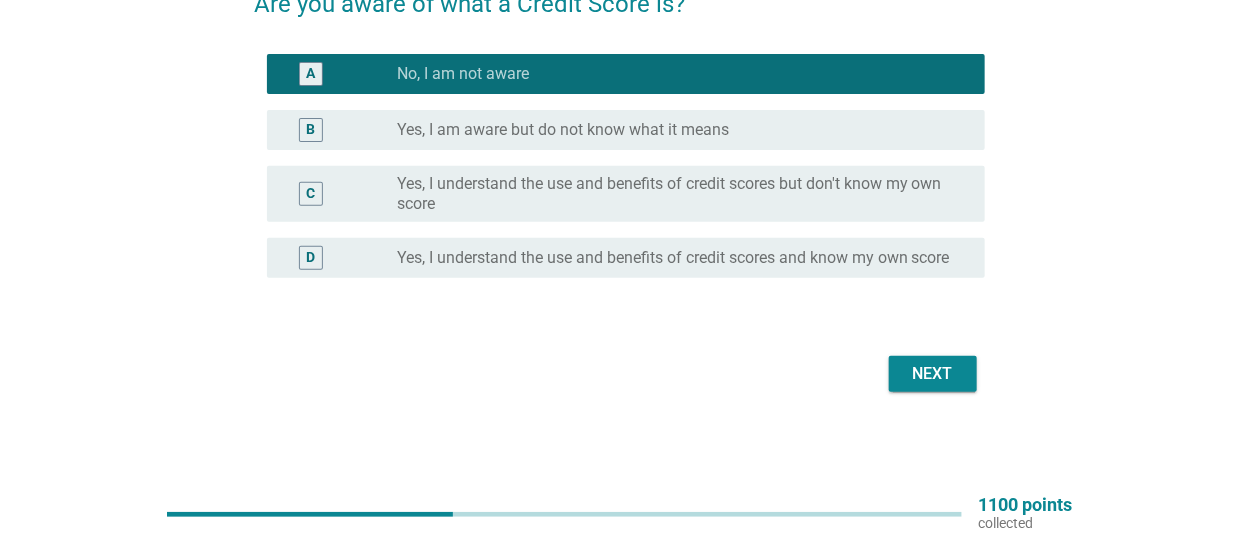 click on "Next" at bounding box center (933, 374) 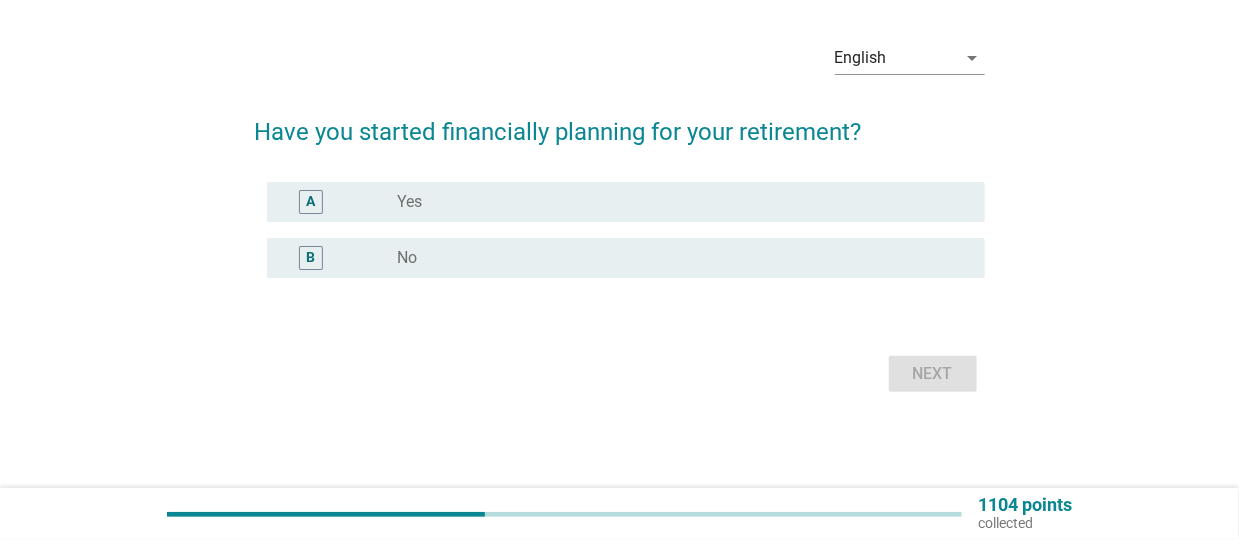 scroll, scrollTop: 0, scrollLeft: 0, axis: both 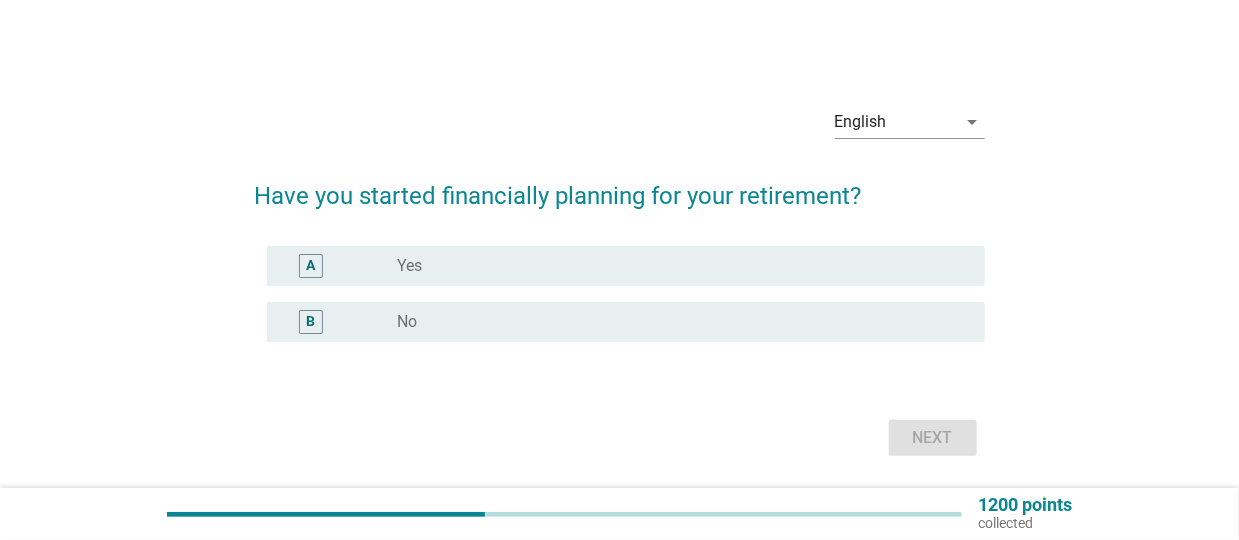 click on "radio_button_unchecked Yes" at bounding box center (675, 266) 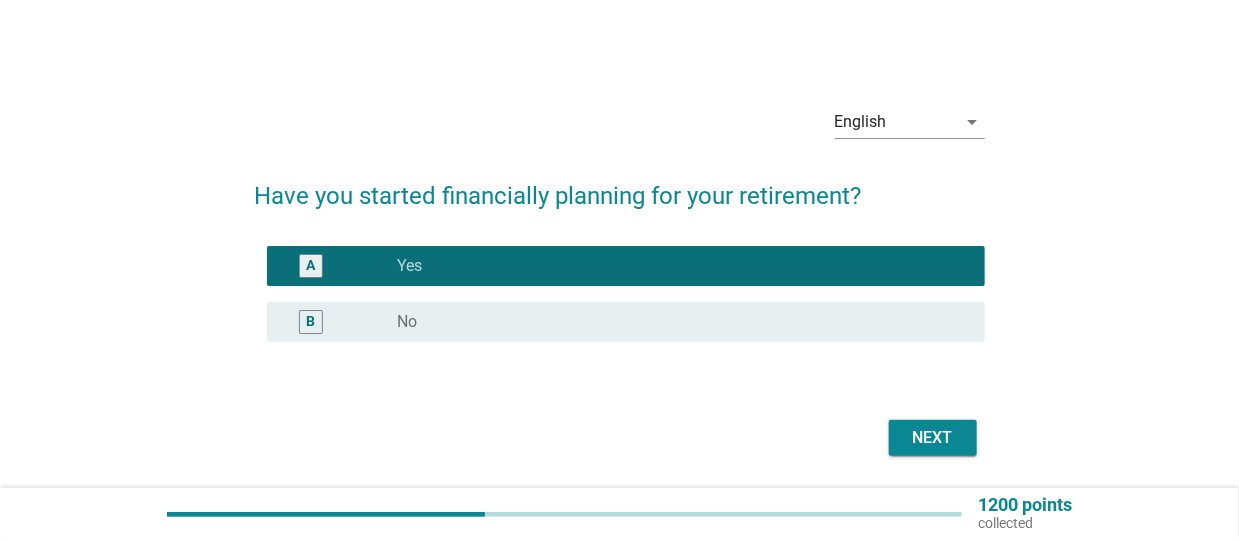click on "Next" at bounding box center [933, 438] 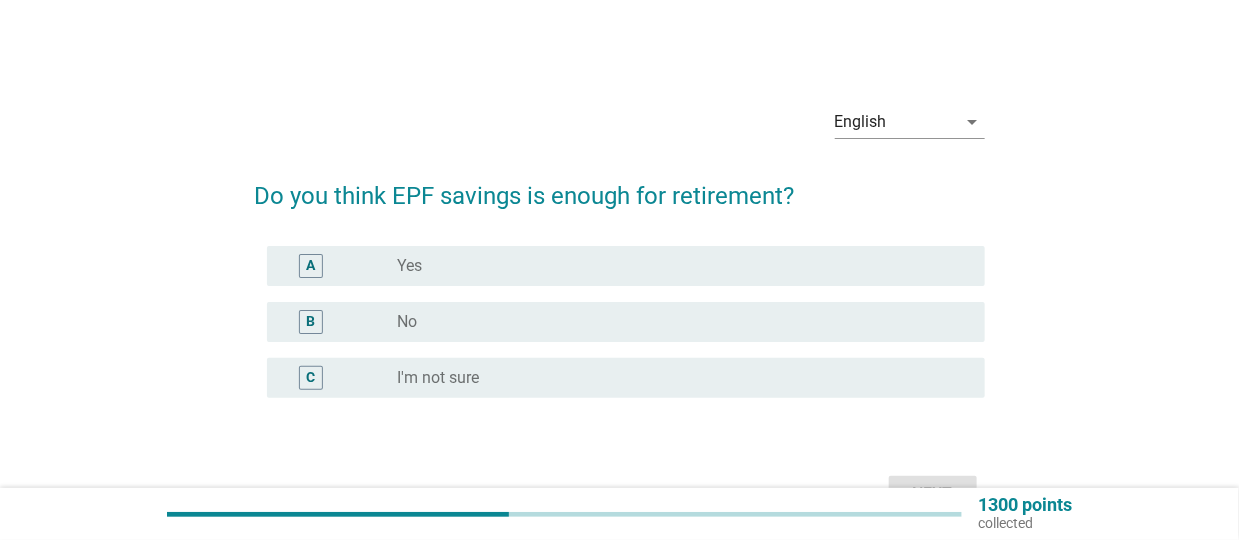 drag, startPoint x: 461, startPoint y: 377, endPoint x: 732, endPoint y: 452, distance: 281.18677 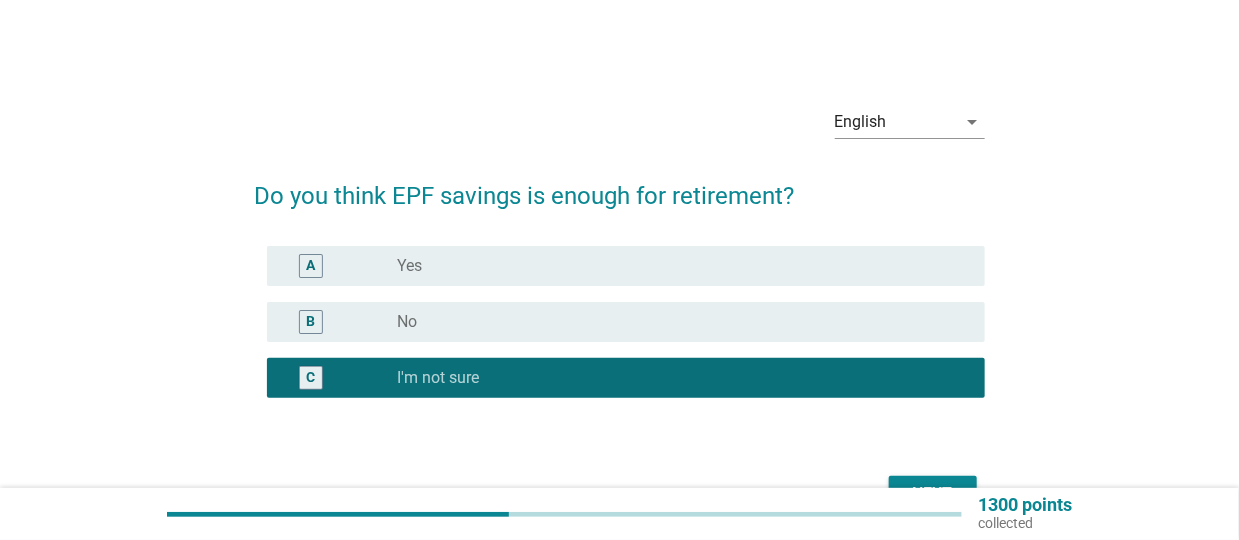 click on "Next" at bounding box center (933, 494) 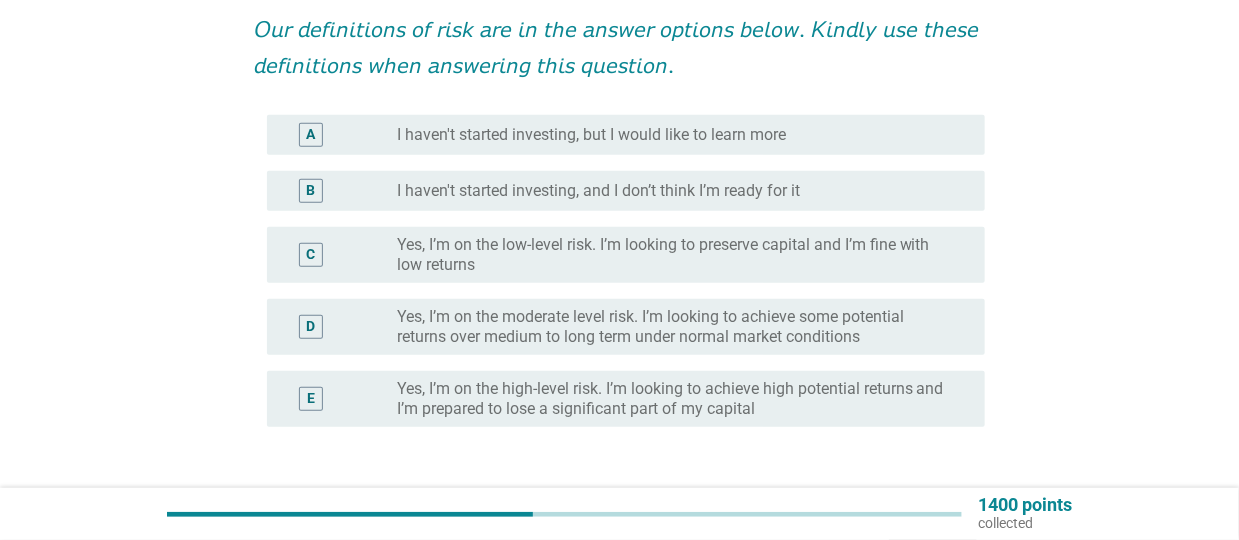 scroll, scrollTop: 273, scrollLeft: 0, axis: vertical 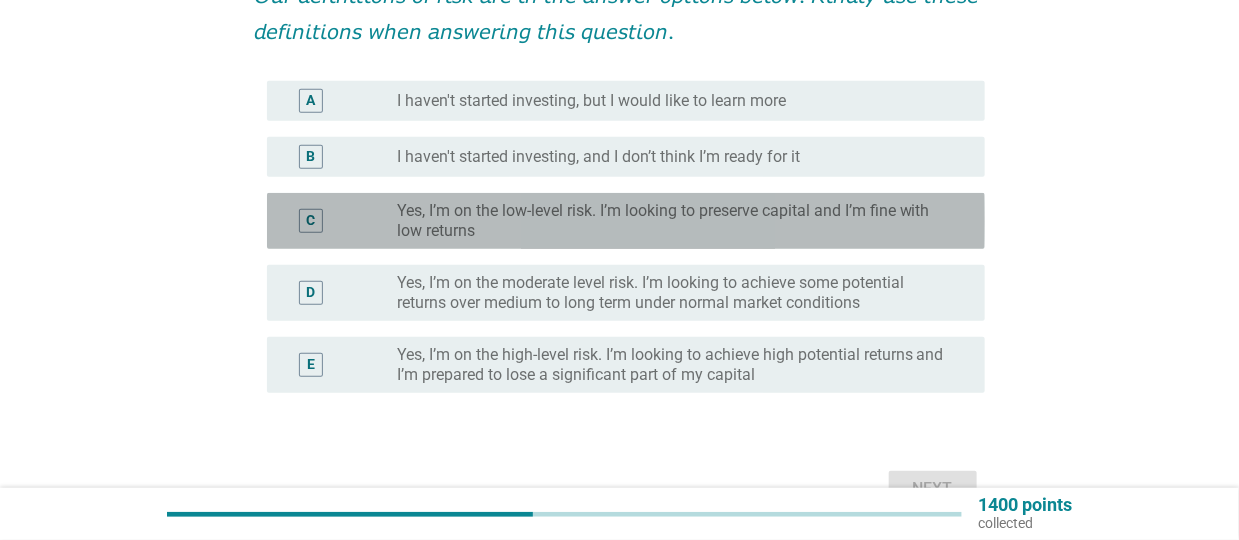 click on "Yes, I’m on the low-level risk. I’m looking to preserve capital and I’m fine with low returns" at bounding box center [675, 221] 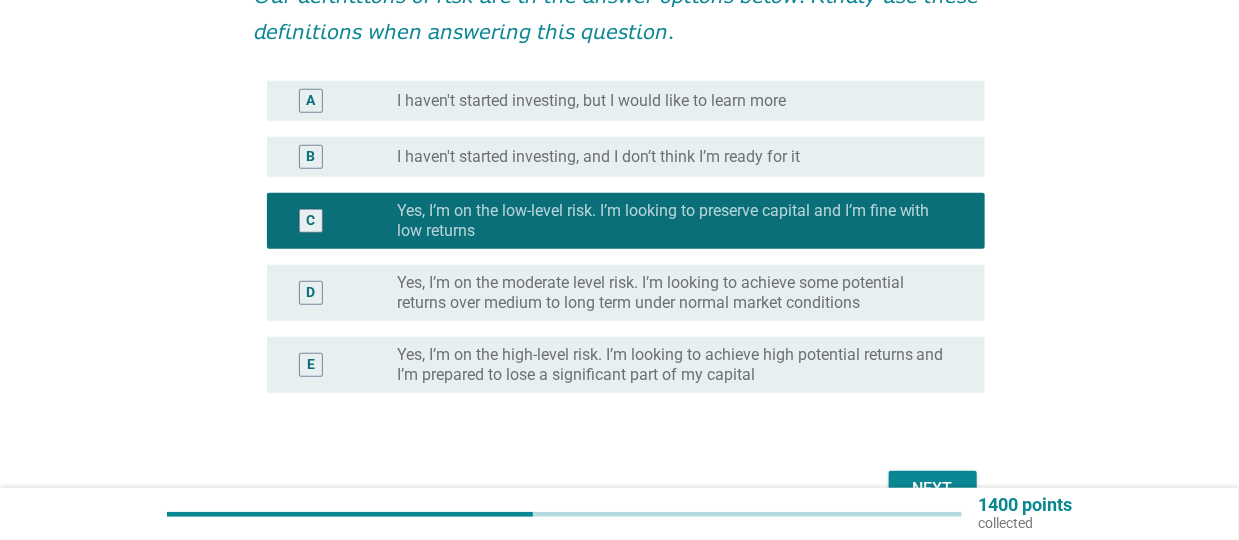 click on "Next" at bounding box center (933, 489) 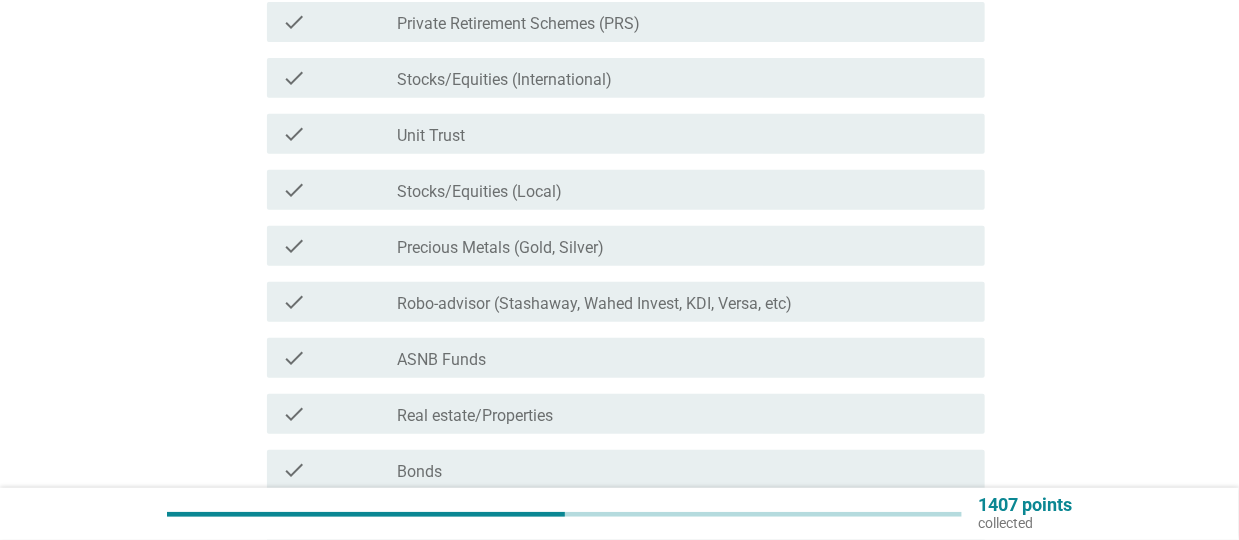 scroll, scrollTop: 0, scrollLeft: 0, axis: both 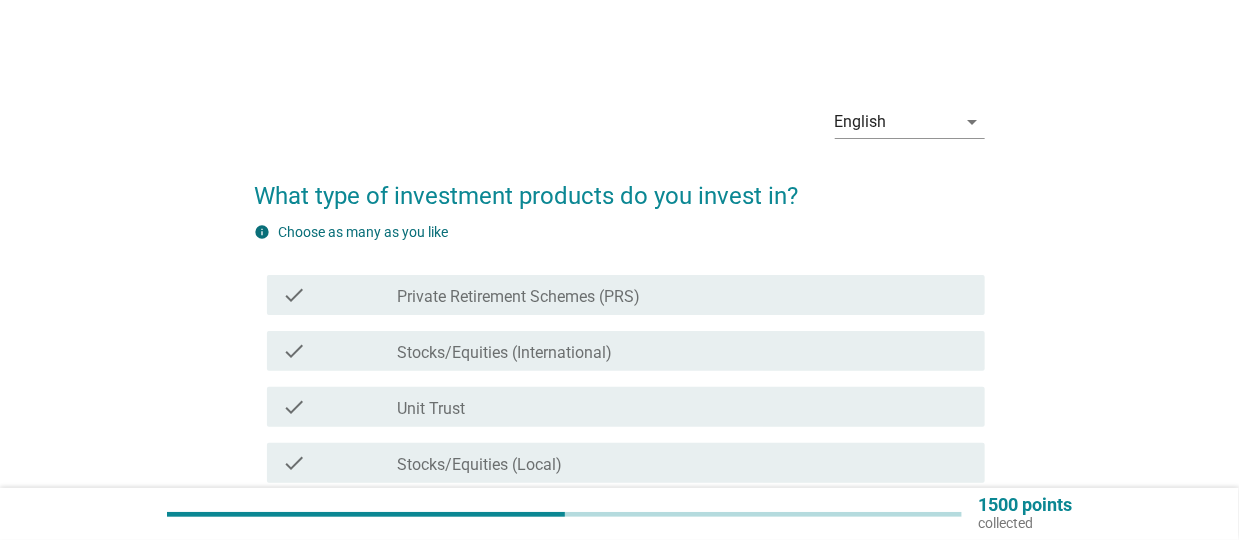 click on "Stocks/Equities (International)" at bounding box center [504, 353] 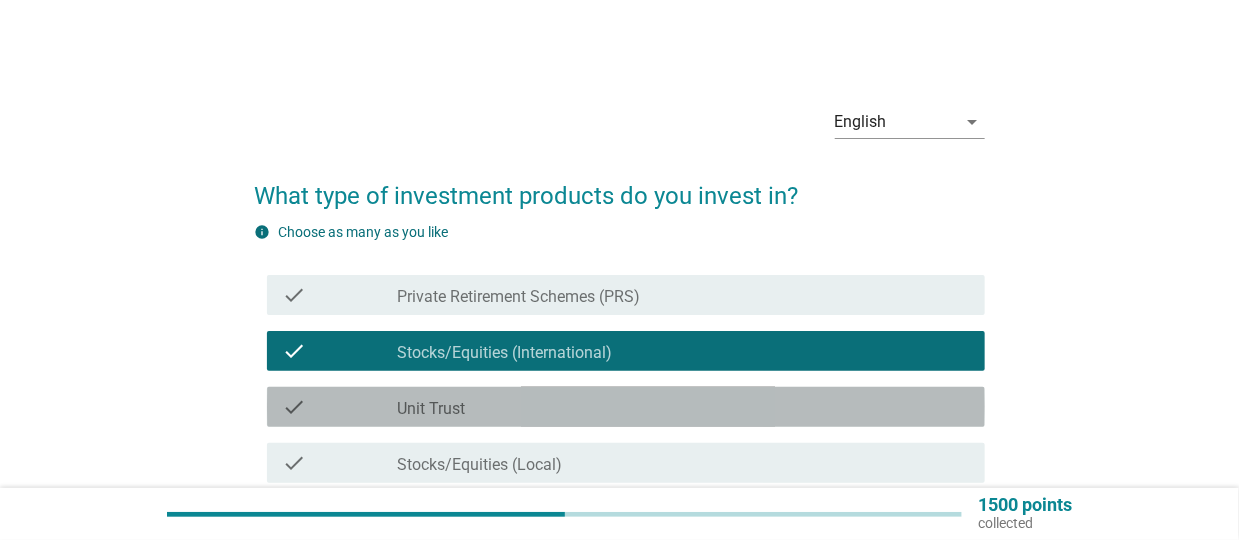 click on "Unit Trust" at bounding box center (431, 409) 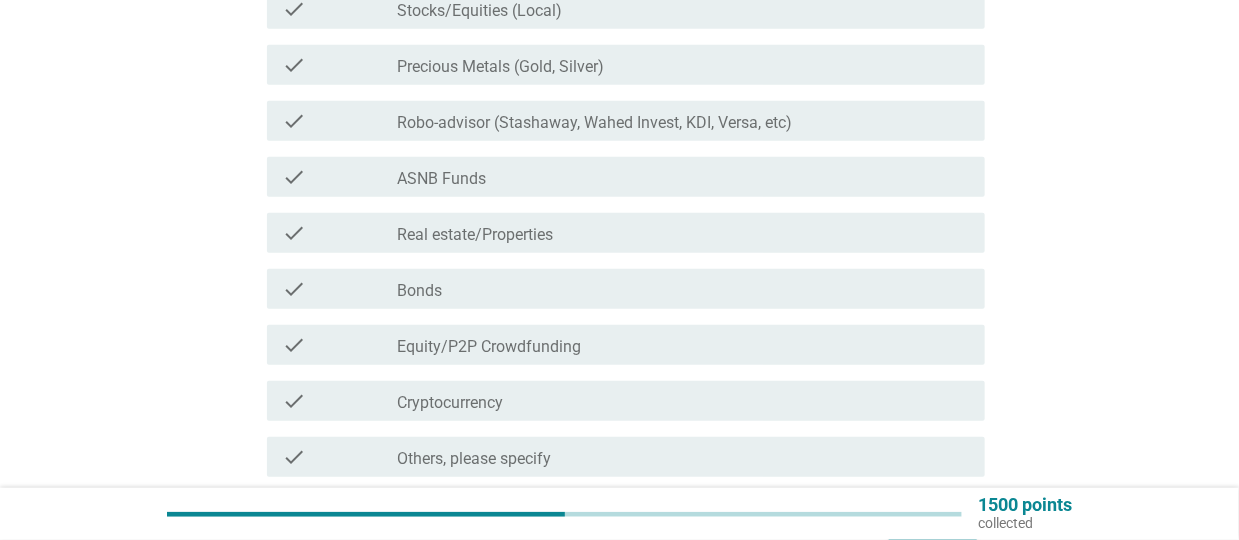 scroll, scrollTop: 466, scrollLeft: 0, axis: vertical 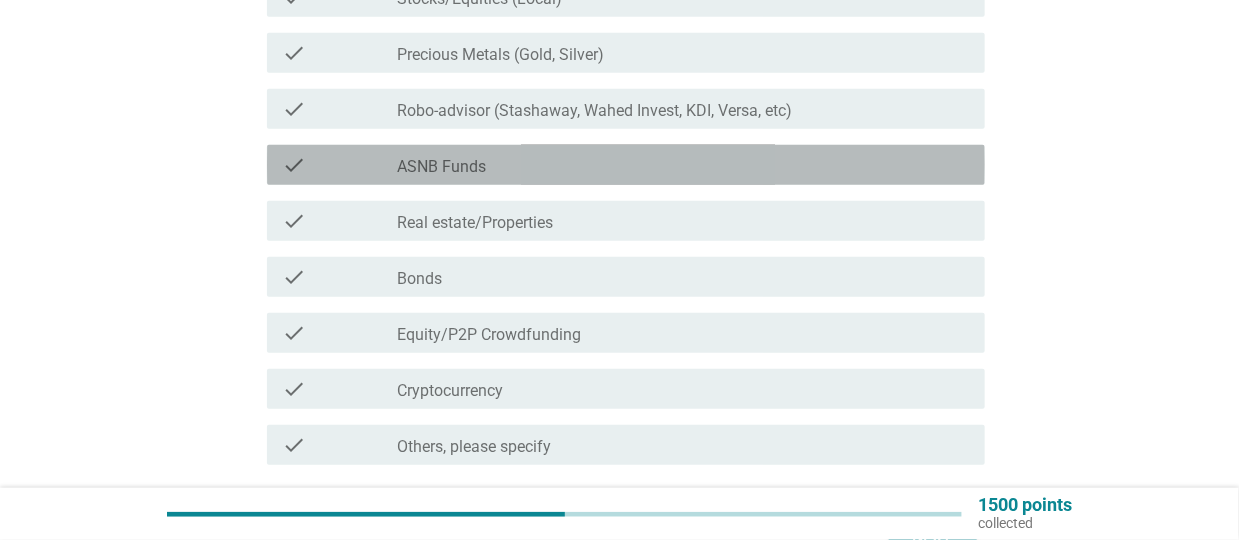 click on "check_box_outline_blank ASNB Funds" at bounding box center (683, 165) 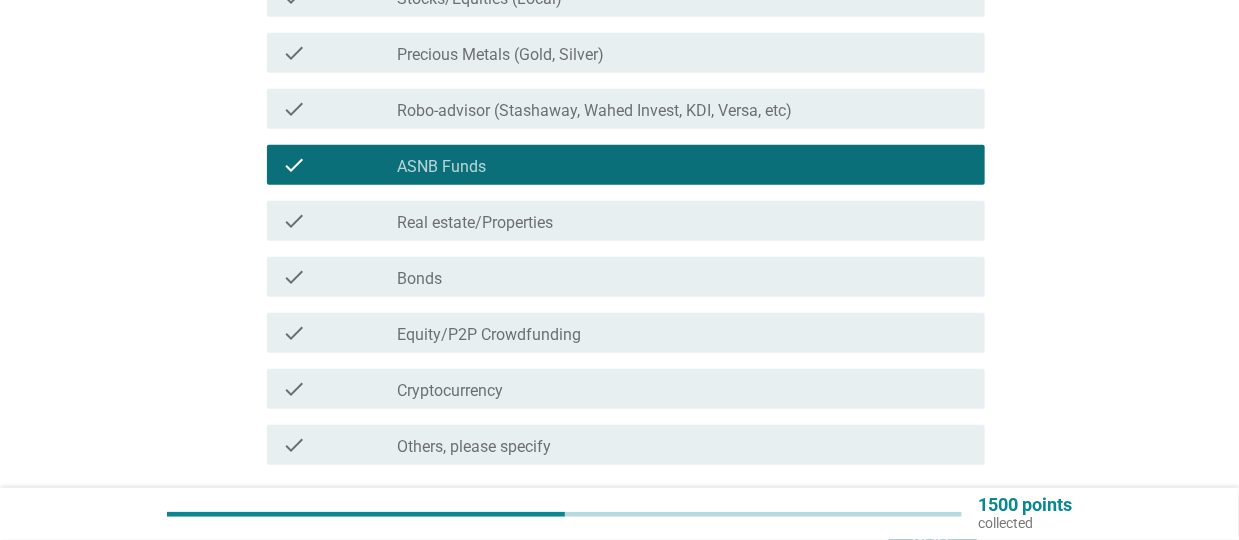 click on "check_box_outline_blank Bonds" at bounding box center (683, 277) 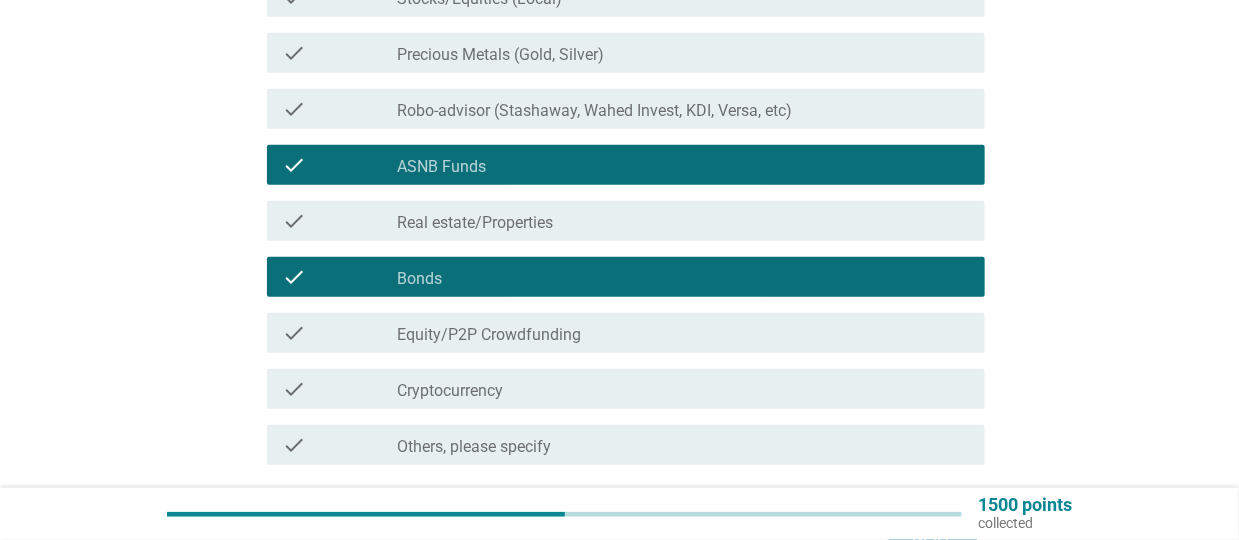 scroll, scrollTop: 628, scrollLeft: 0, axis: vertical 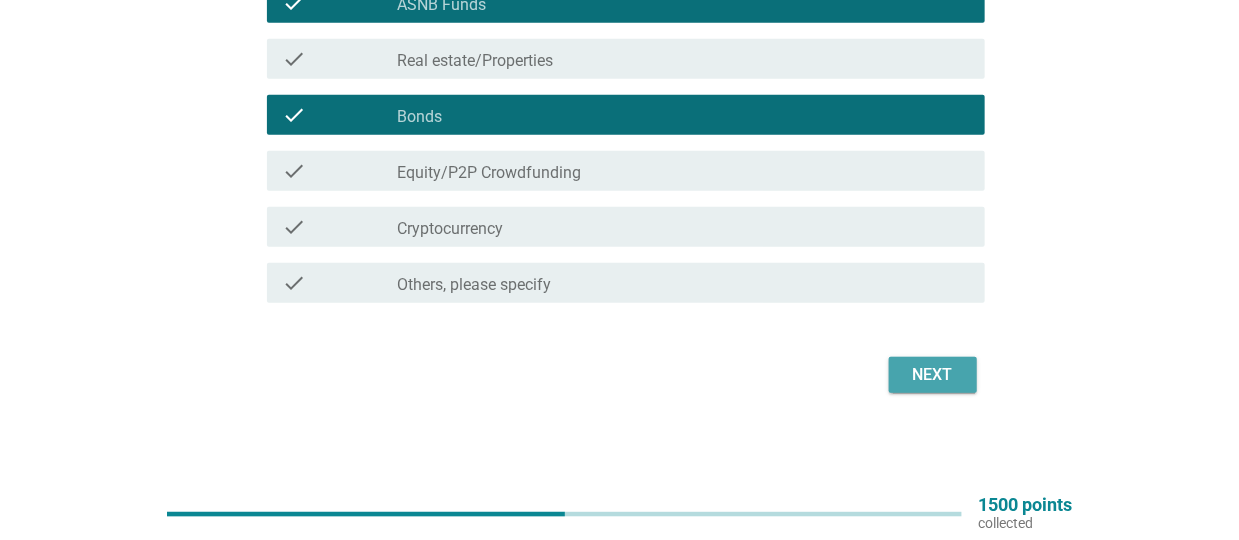 click on "Next" at bounding box center (933, 375) 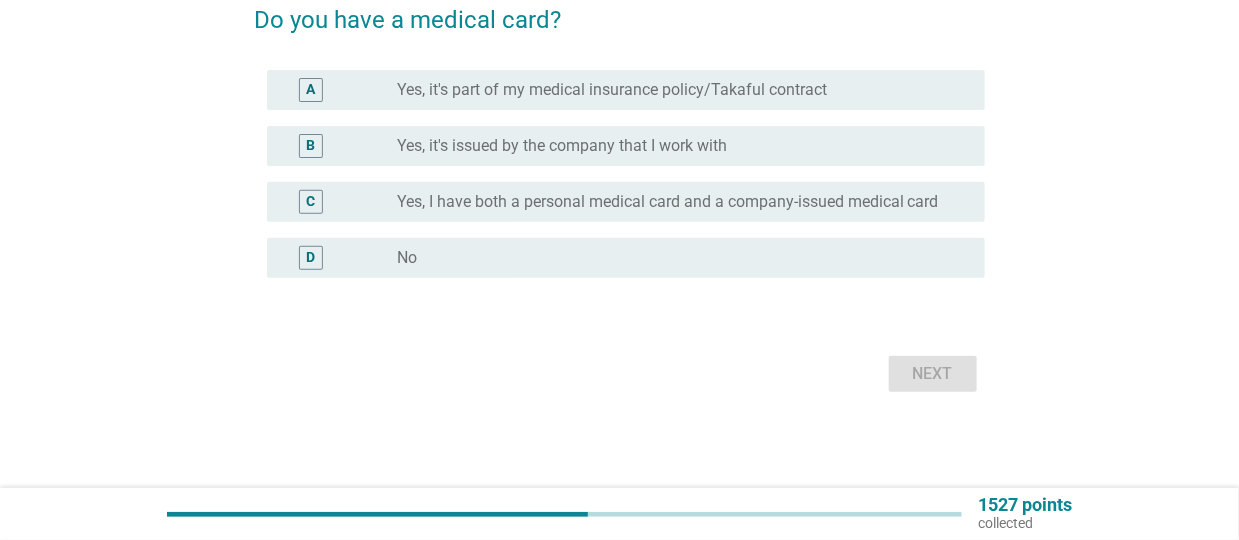 scroll, scrollTop: 0, scrollLeft: 0, axis: both 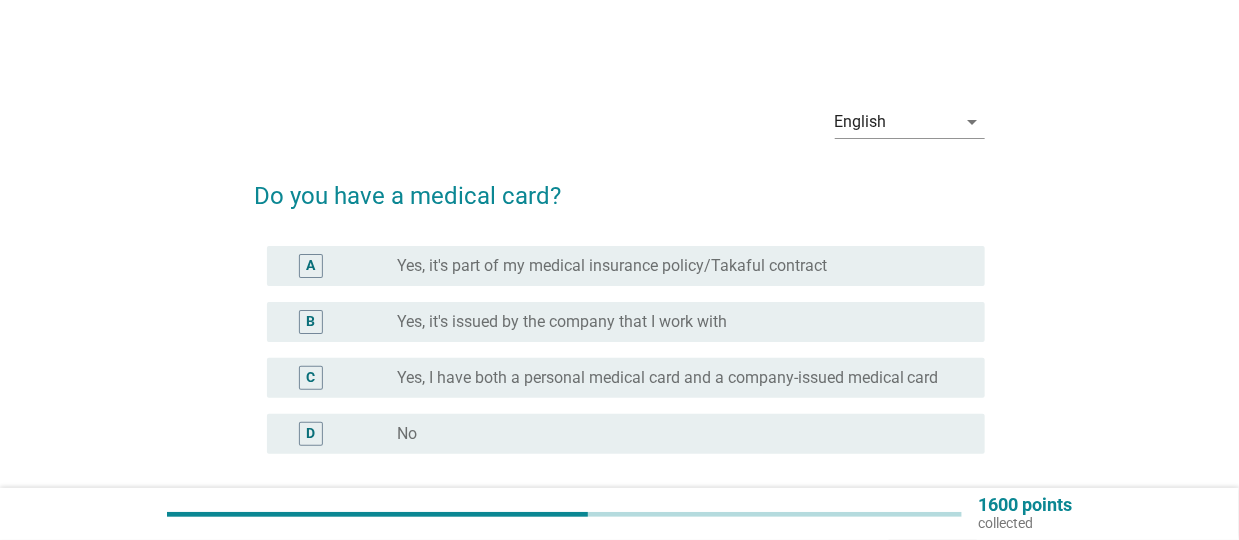 click on "Yes, it's part of my medical insurance policy/Takaful contract" at bounding box center [612, 266] 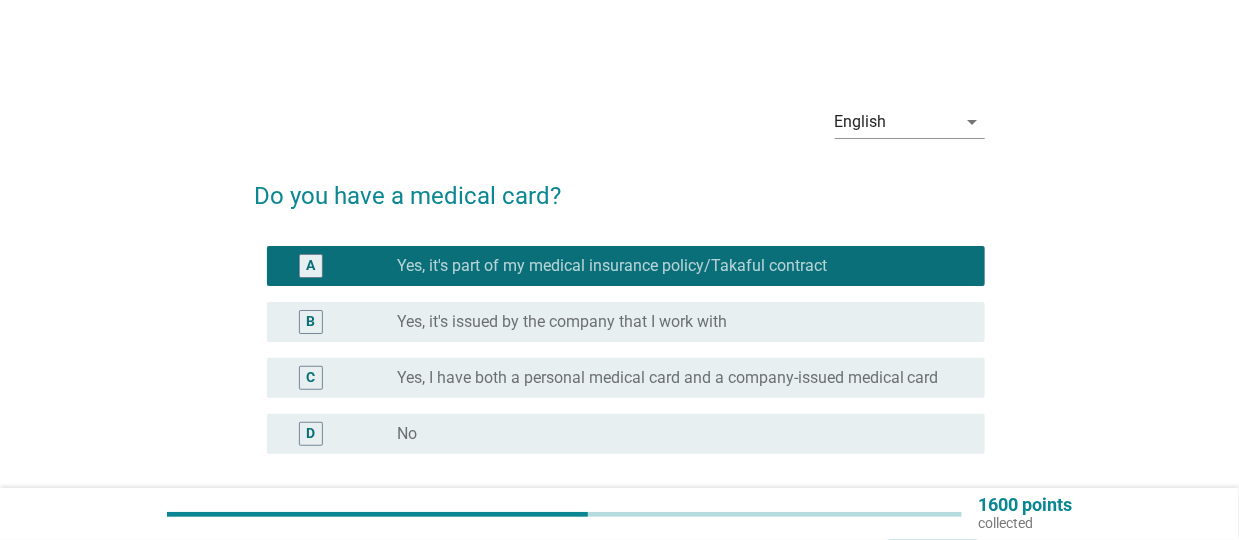 scroll, scrollTop: 175, scrollLeft: 0, axis: vertical 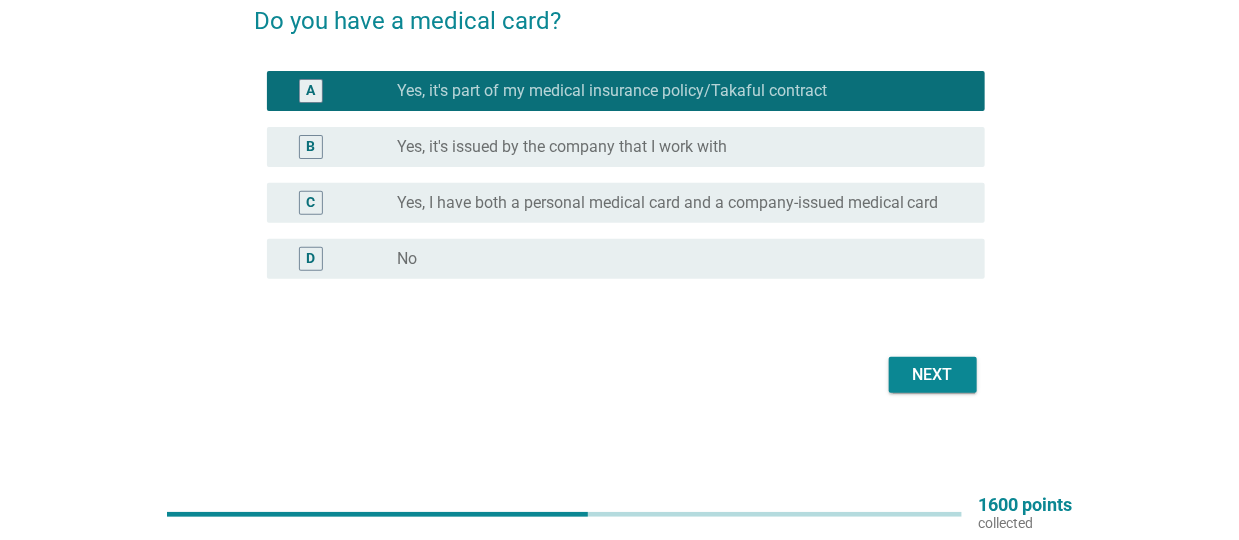 click on "Next" at bounding box center [933, 375] 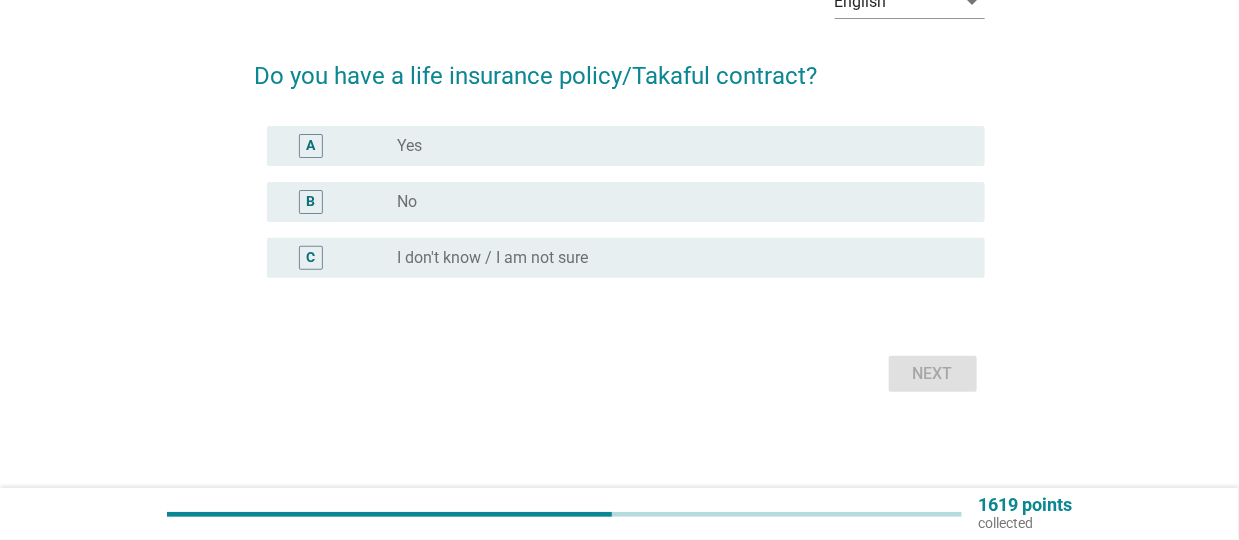 scroll, scrollTop: 0, scrollLeft: 0, axis: both 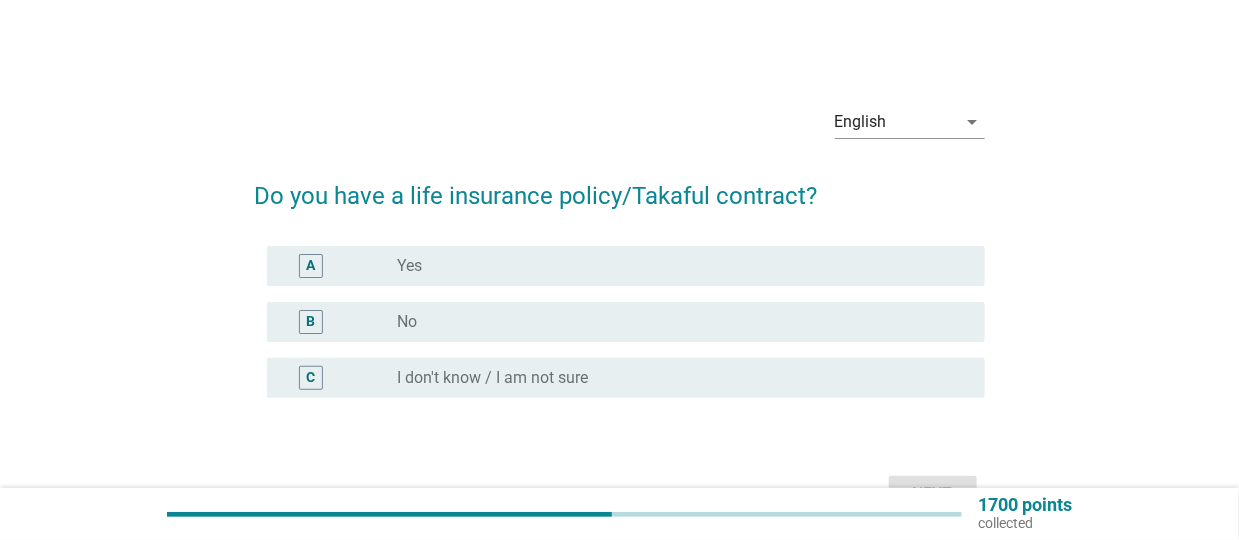 click on "A     radio_button_unchecked Yes" at bounding box center [626, 266] 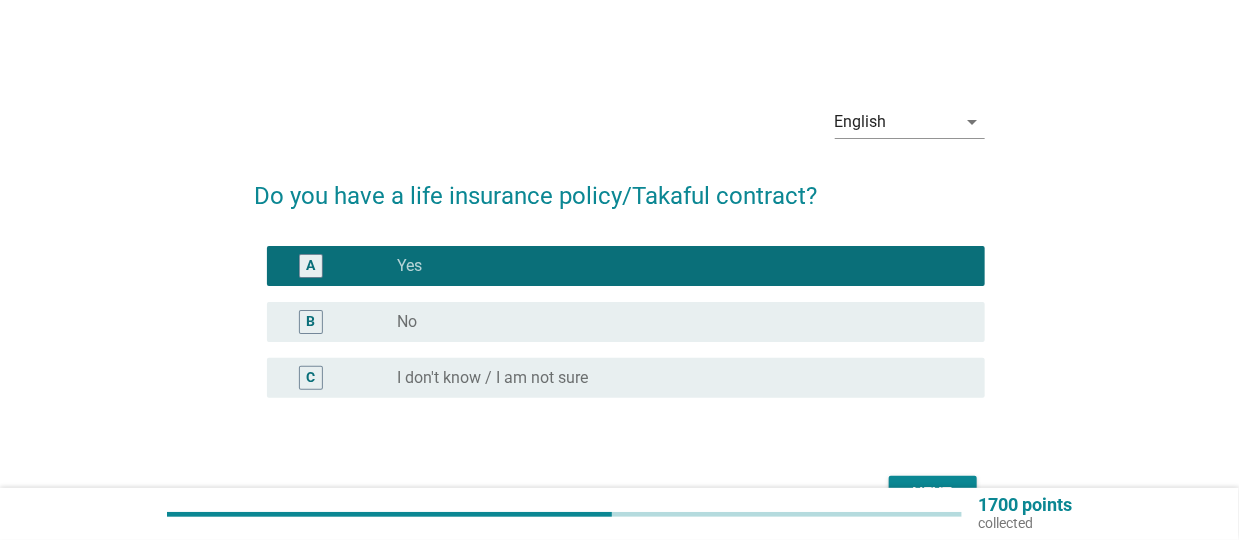 click on "Next" at bounding box center (933, 494) 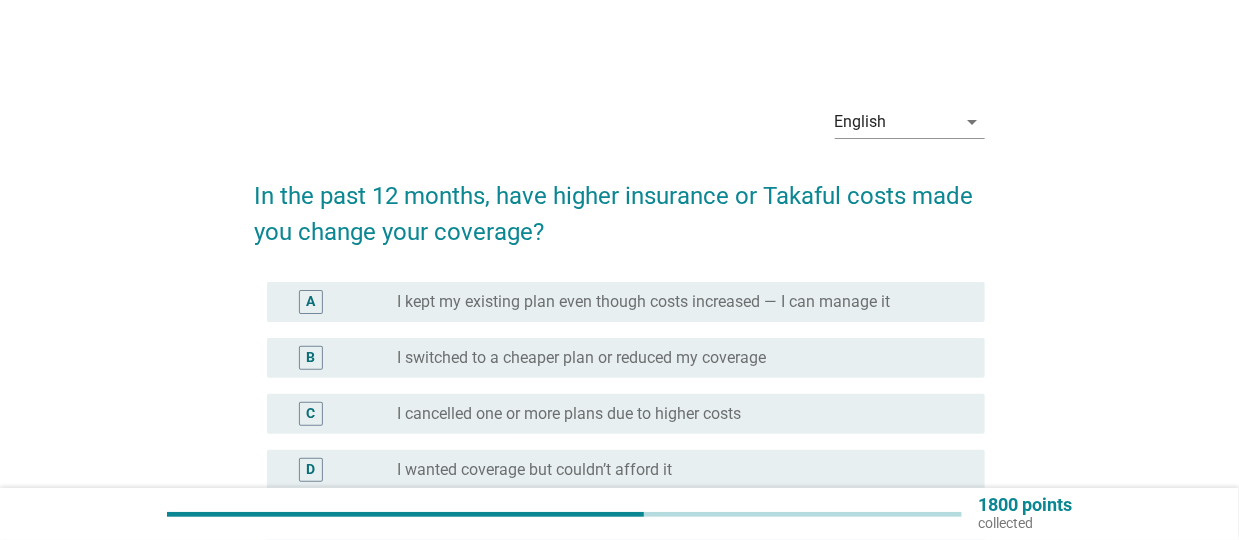 drag, startPoint x: 589, startPoint y: 360, endPoint x: 606, endPoint y: 378, distance: 24.758837 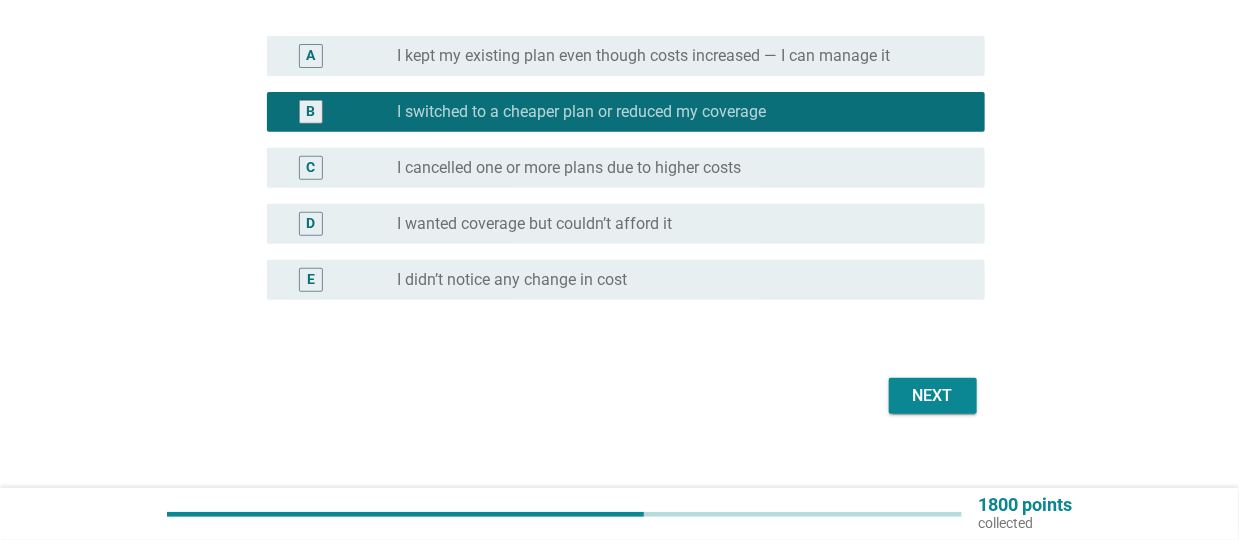 scroll, scrollTop: 267, scrollLeft: 0, axis: vertical 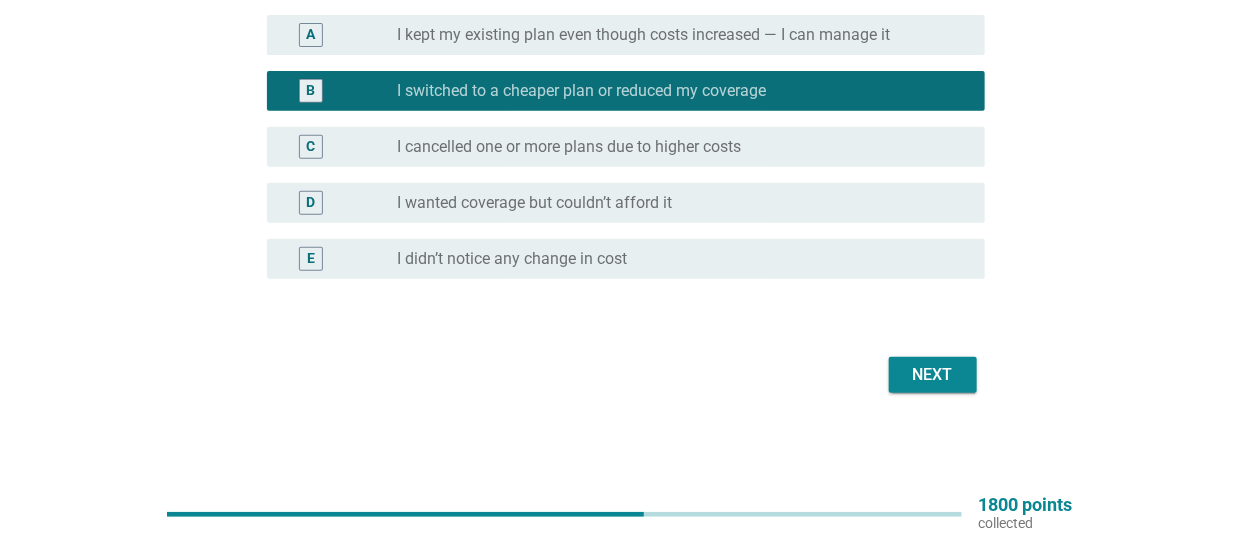 click on "Next" at bounding box center (933, 375) 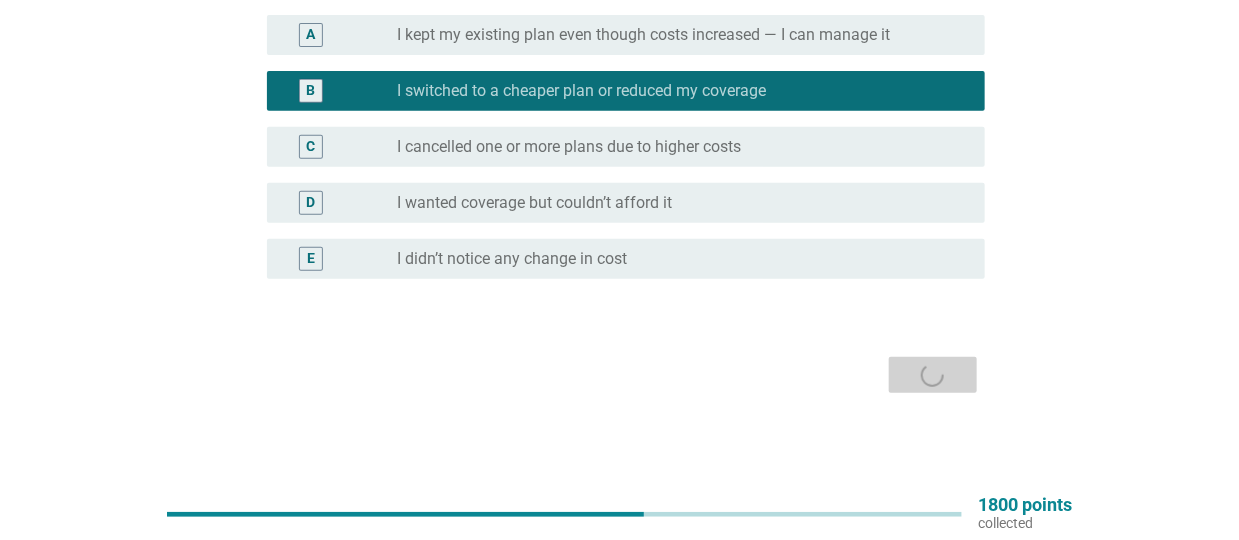 scroll, scrollTop: 0, scrollLeft: 0, axis: both 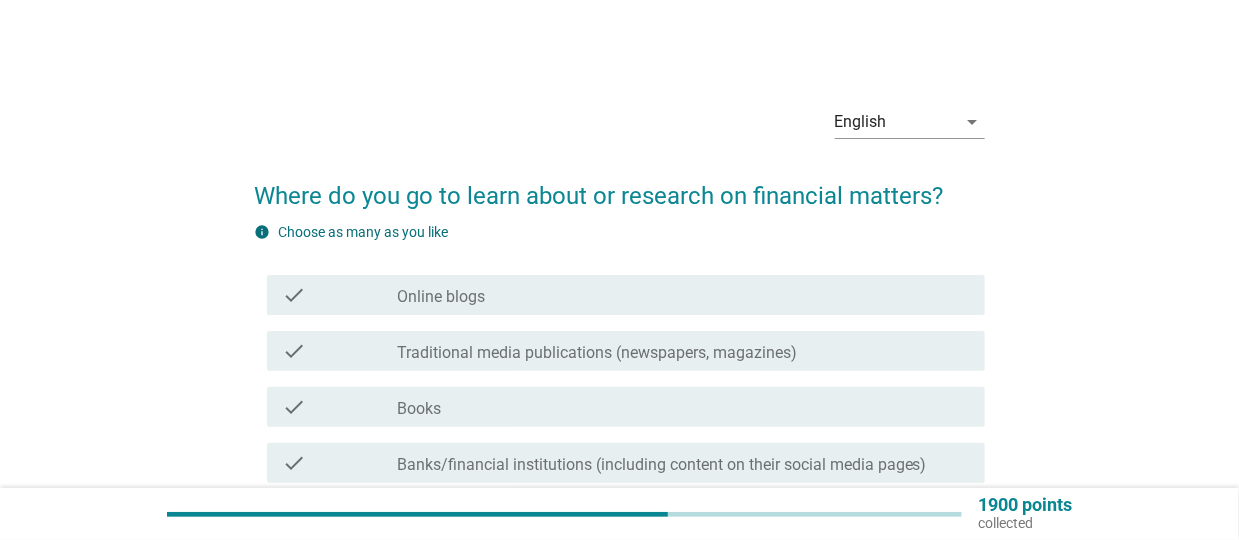 click on "check_box_outline_blank Online blogs" at bounding box center [683, 295] 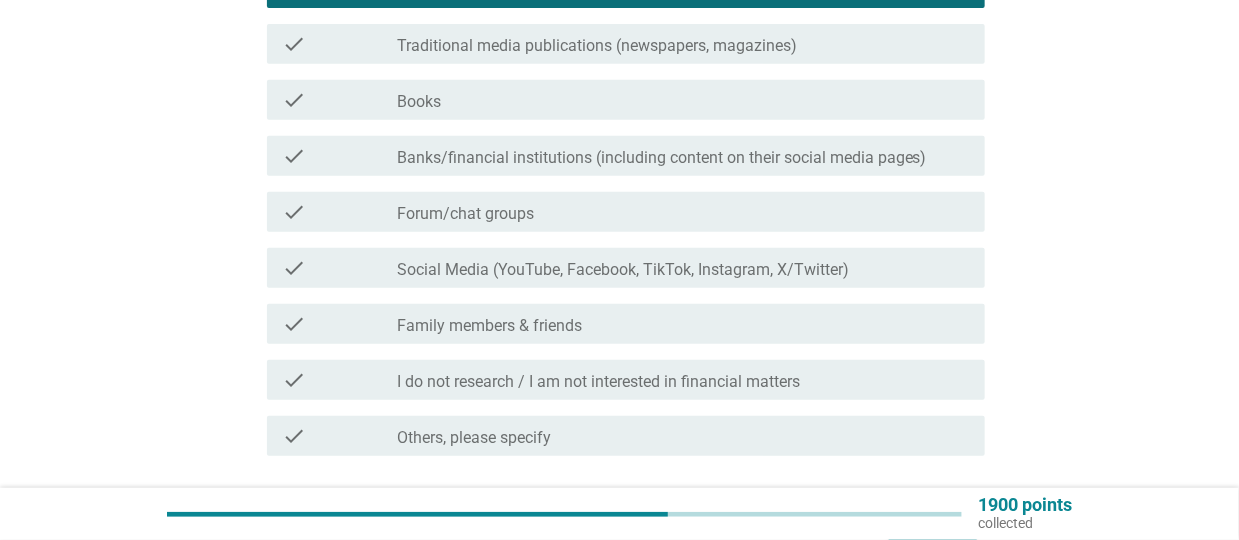scroll, scrollTop: 322, scrollLeft: 0, axis: vertical 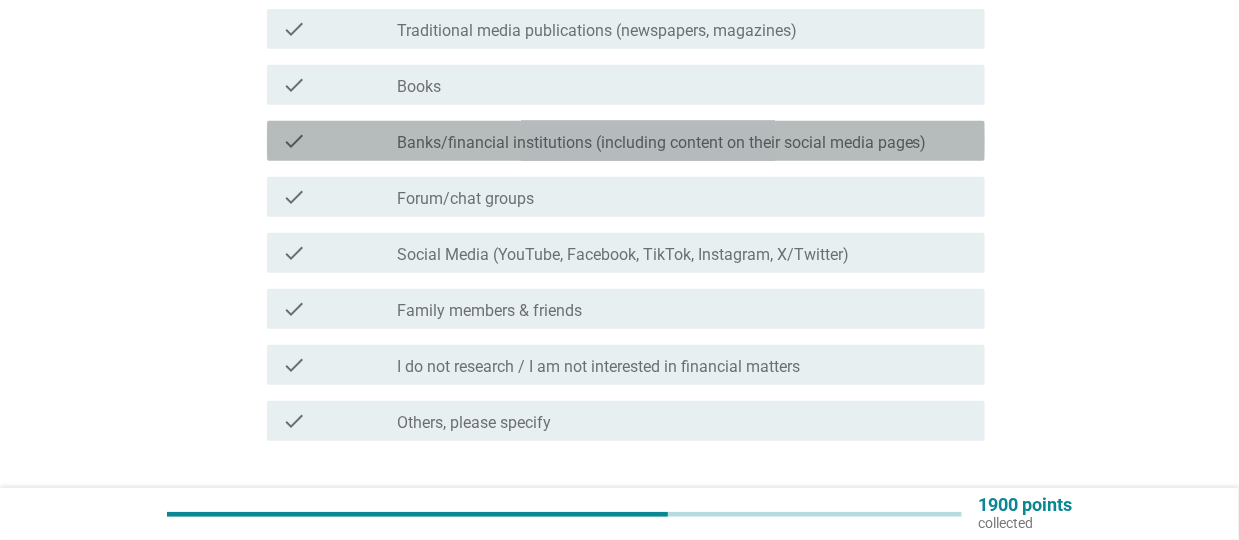 click on "Banks/financial institutions (including content on their social media pages)" at bounding box center (662, 143) 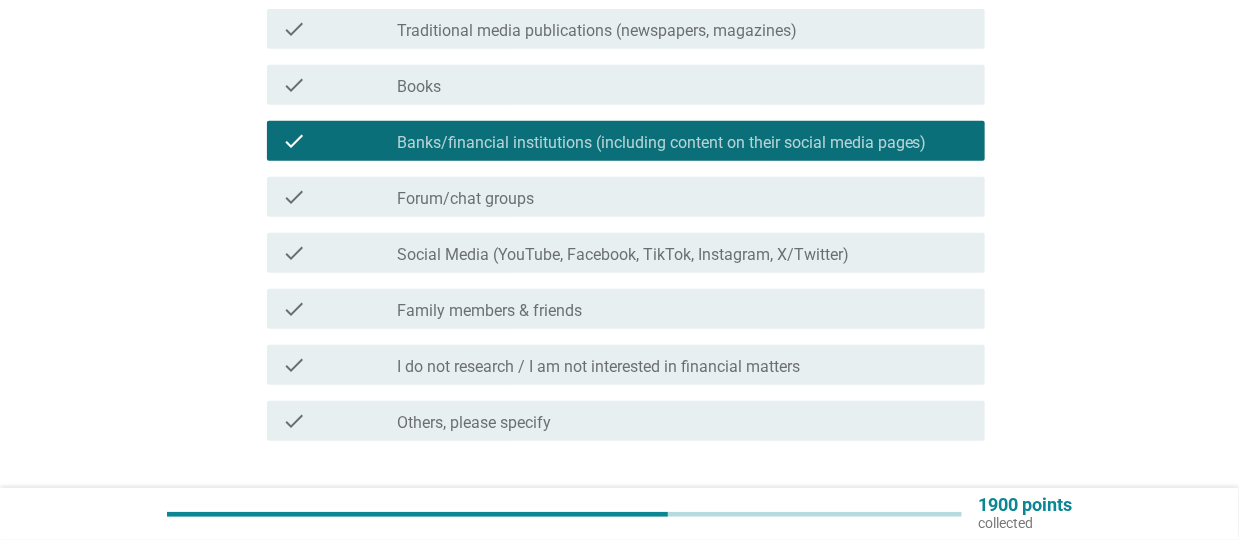 click on "Social Media (YouTube, Facebook, TikTok, Instagram, X/Twitter)" at bounding box center [623, 255] 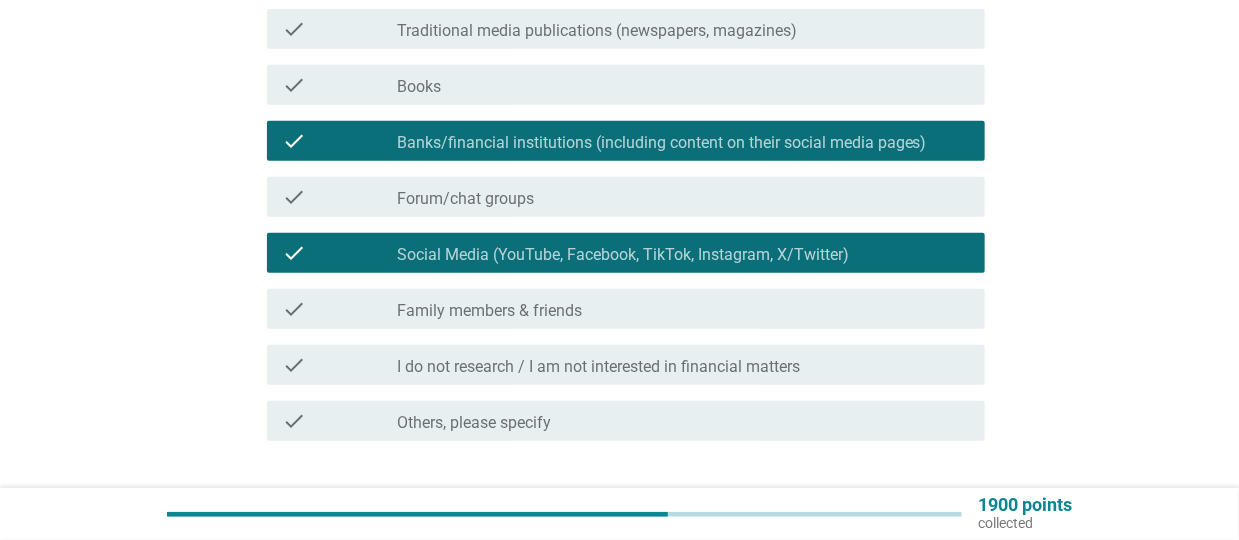 scroll, scrollTop: 422, scrollLeft: 0, axis: vertical 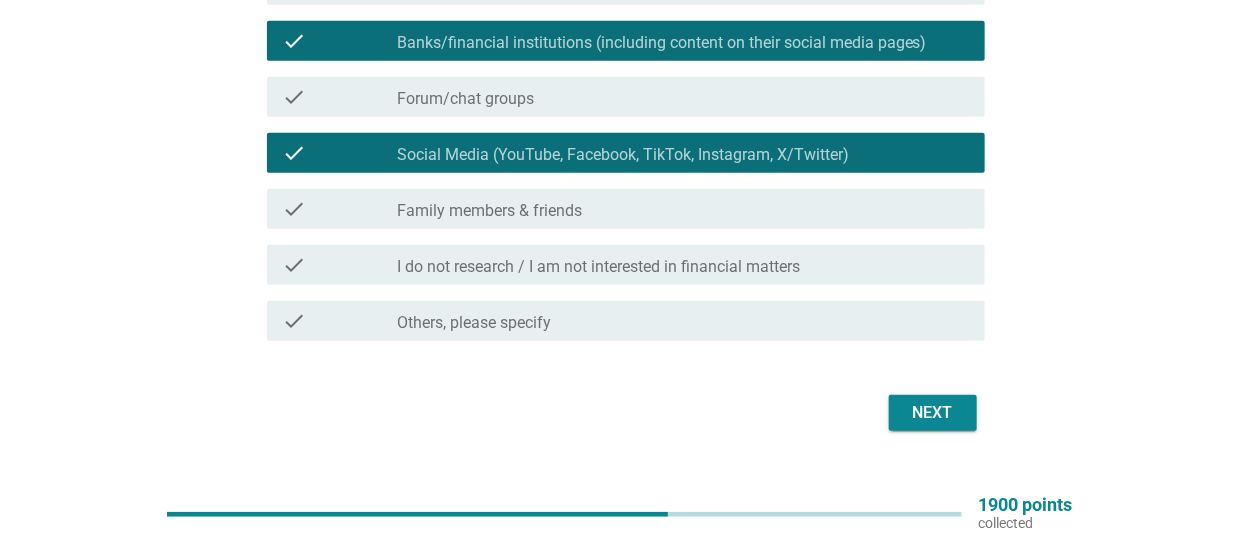 click on "Next" at bounding box center [933, 413] 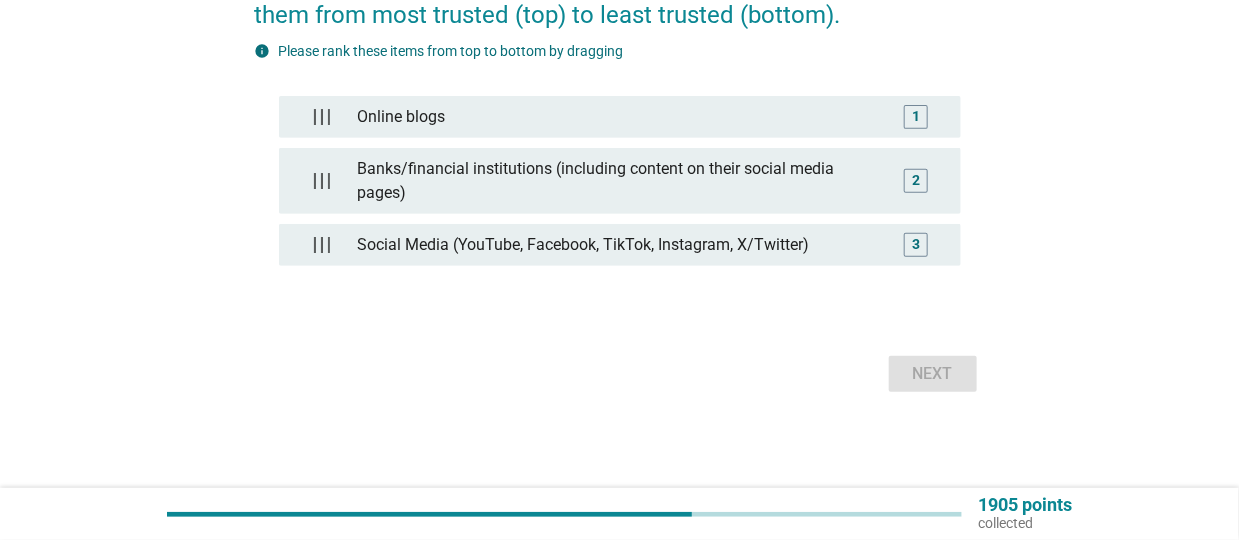 scroll, scrollTop: 0, scrollLeft: 0, axis: both 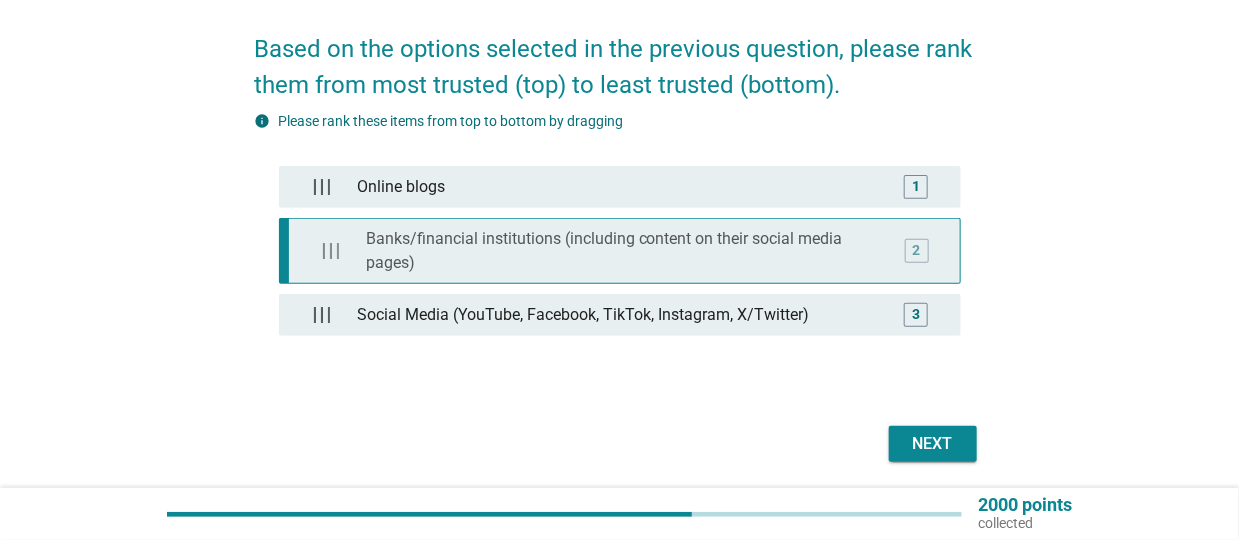 type 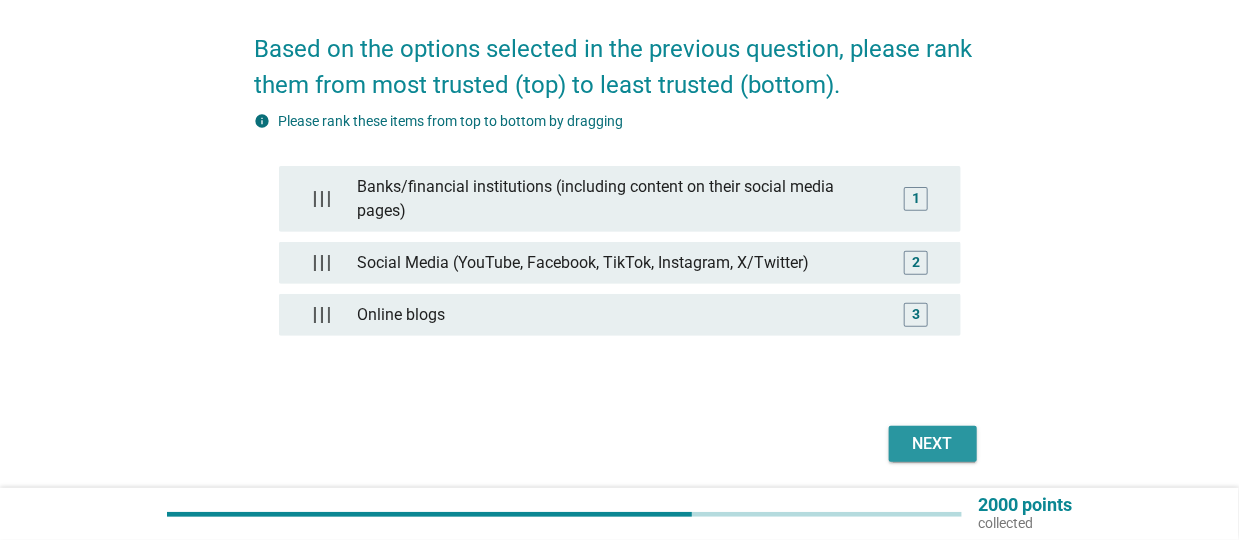 click on "Next" at bounding box center [933, 444] 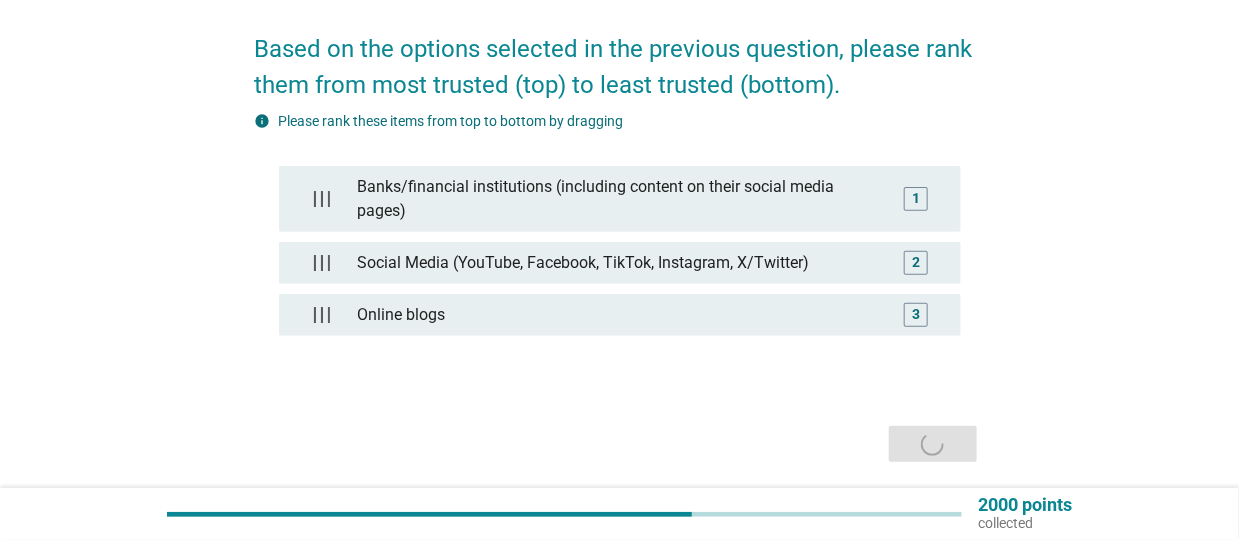 scroll, scrollTop: 0, scrollLeft: 0, axis: both 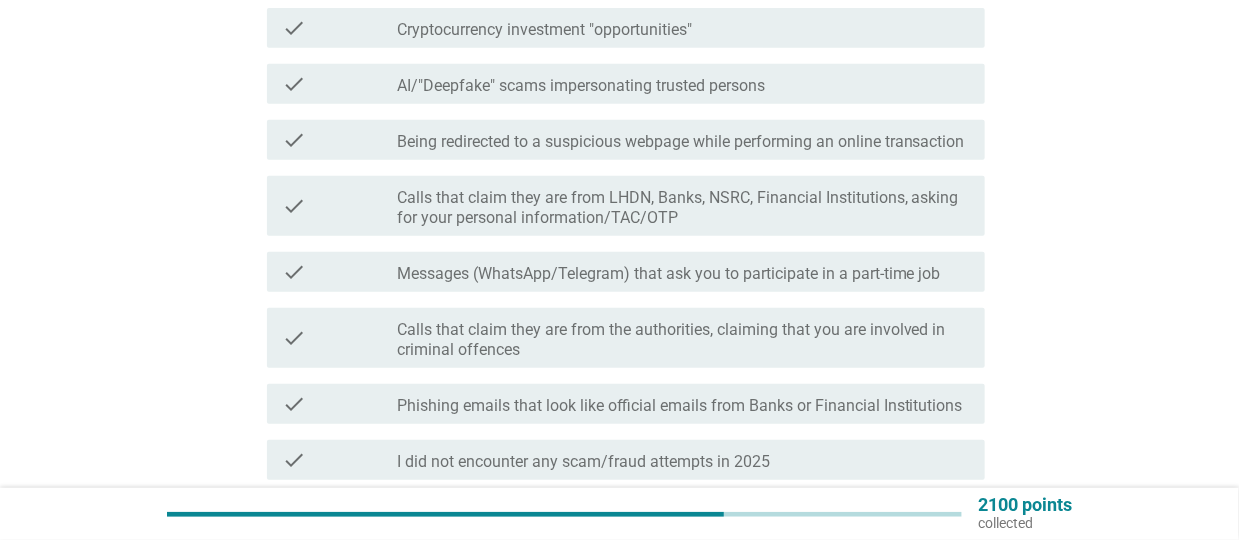 drag, startPoint x: 471, startPoint y: 152, endPoint x: 486, endPoint y: 23, distance: 129.86917 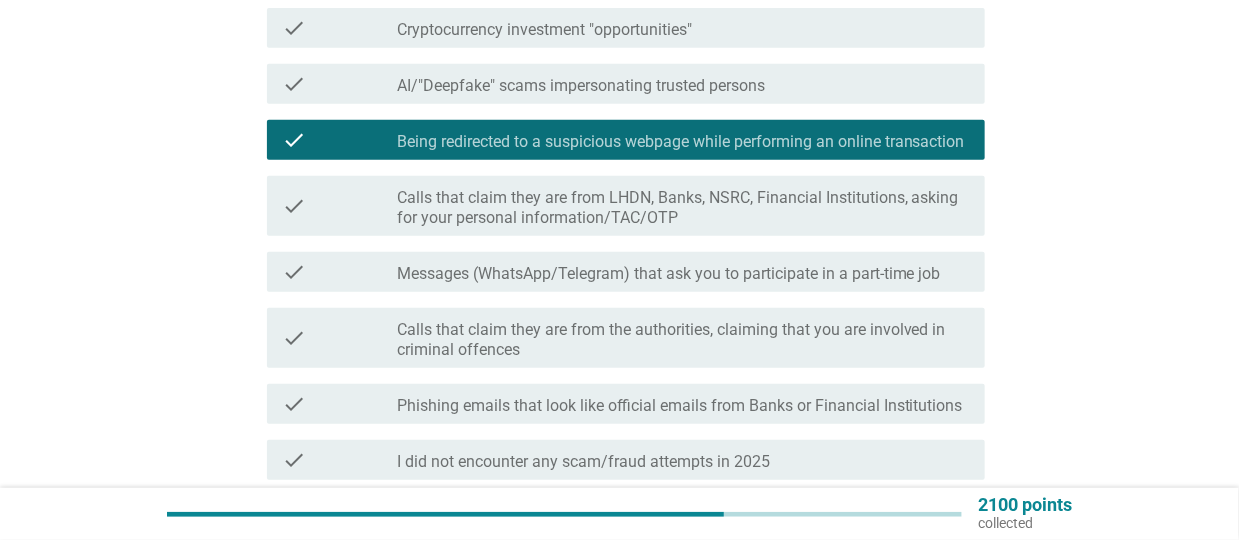 click on "Calls that claim they are from LHDN, Banks, NSRC, Financial Institutions, asking for your personal information/TAC/OTP" at bounding box center [683, 208] 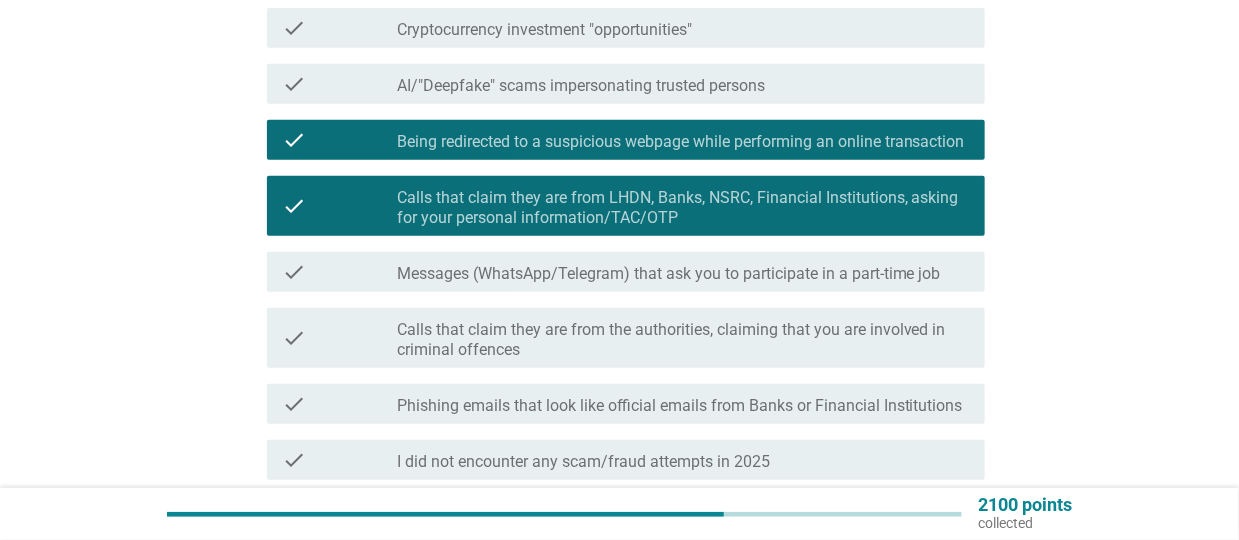 click on "Messages (WhatsApp/Telegram) that ask you to participate in a part-time job" at bounding box center [669, 274] 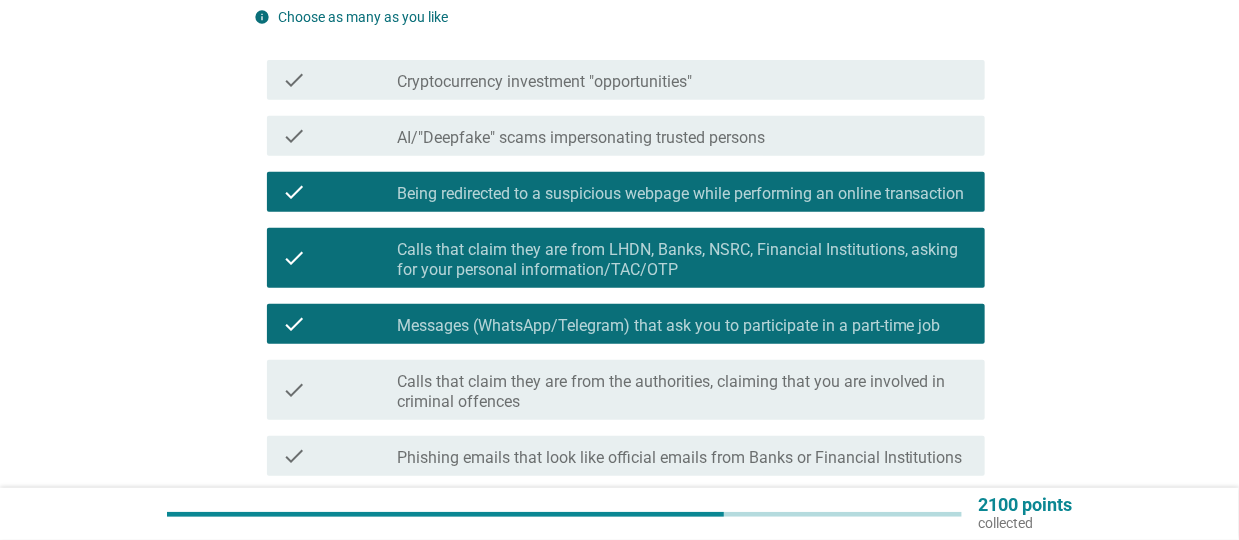 scroll, scrollTop: 237, scrollLeft: 0, axis: vertical 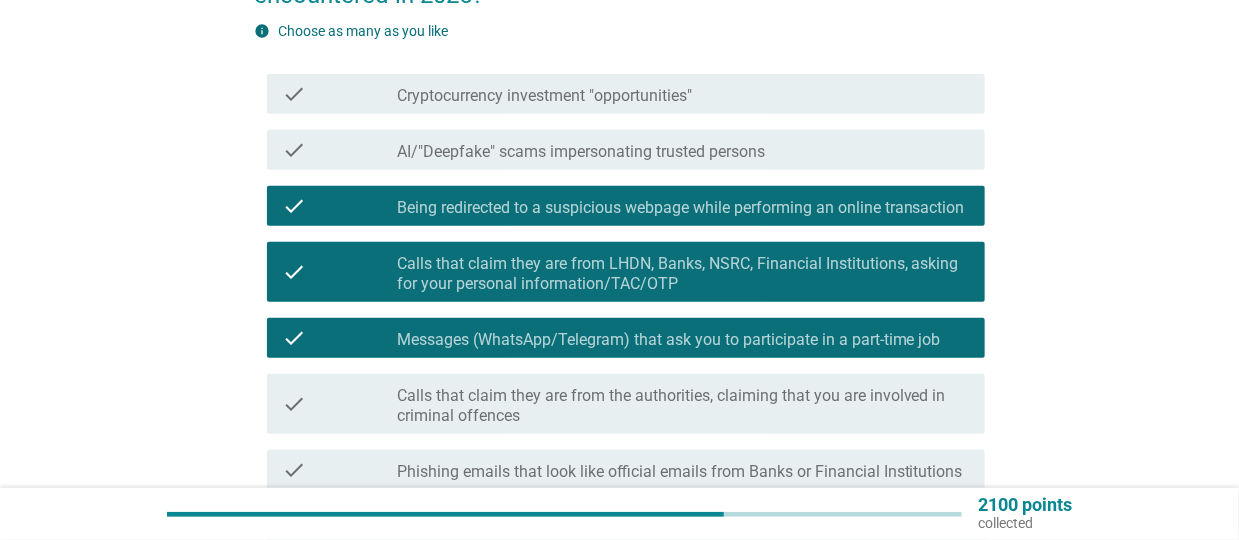 click on "Being redirected to a suspicious webpage while performing an online transaction" at bounding box center (681, 208) 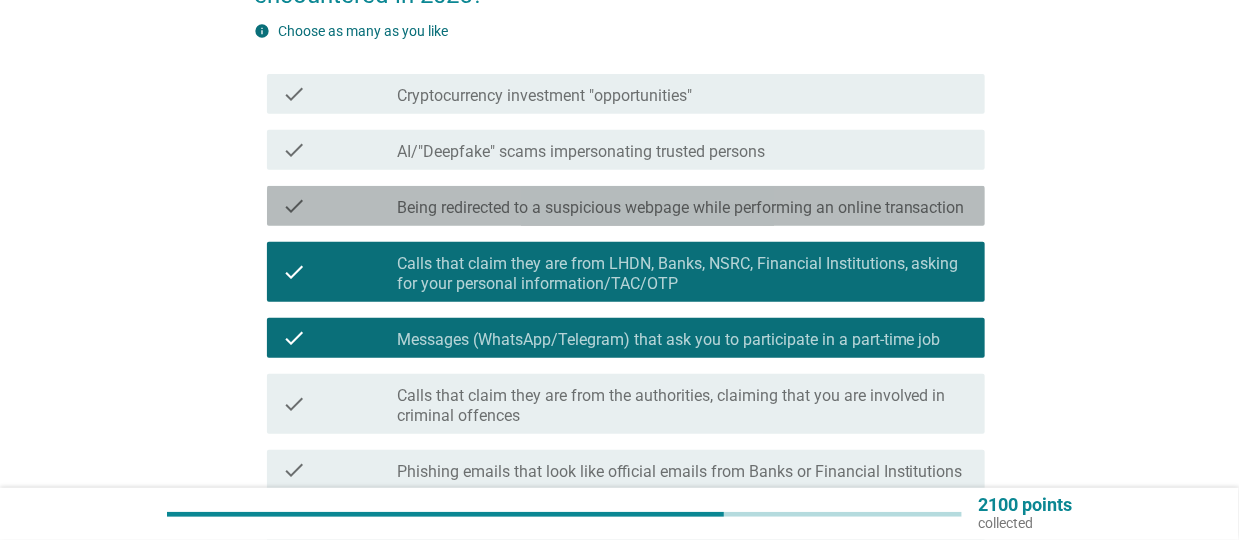 click on "Calls that claim they are from LHDN, Banks, NSRC, Financial Institutions, asking for your personal information/TAC/OTP" at bounding box center [683, 274] 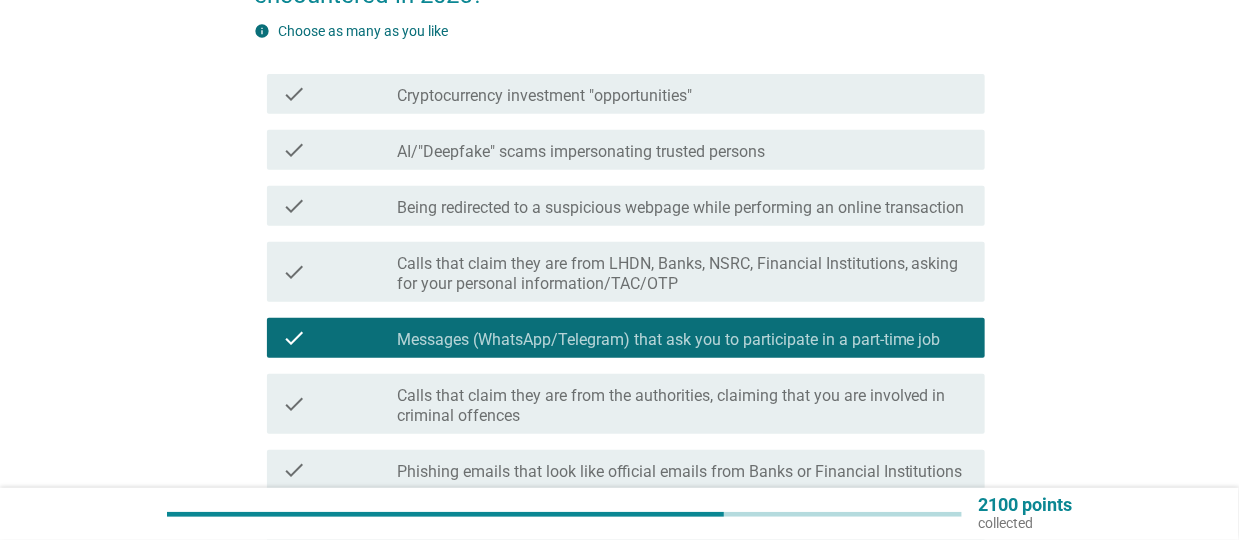 click on "Messages (WhatsApp/Telegram) that ask you to participate in a part-time job" at bounding box center (669, 340) 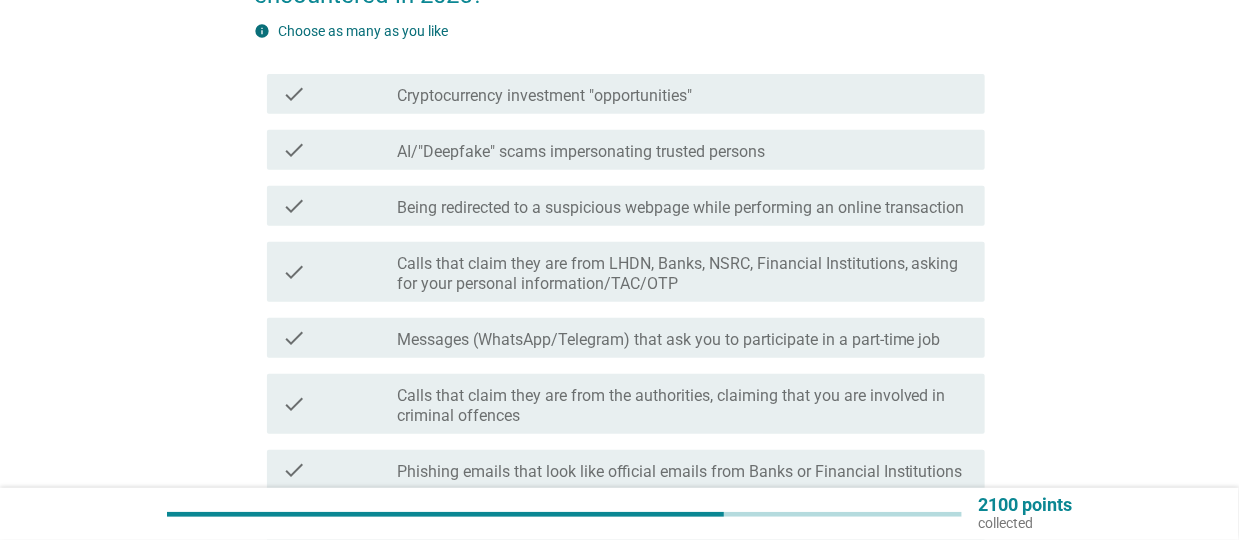 scroll, scrollTop: 556, scrollLeft: 0, axis: vertical 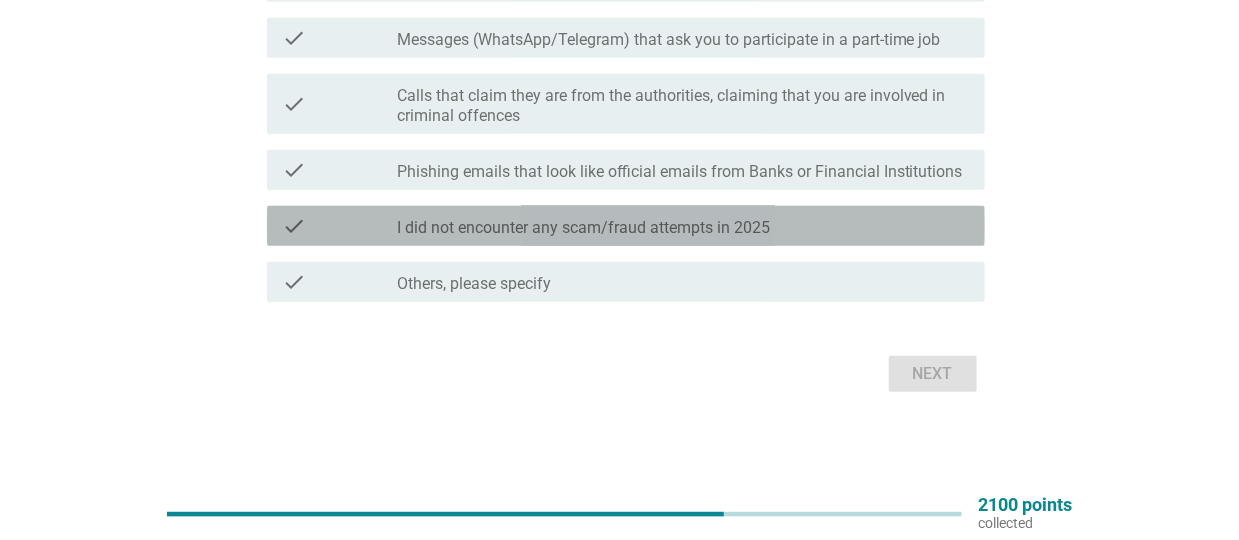 click on "I did not encounter any scam/fraud attempts in 2025" at bounding box center [583, 228] 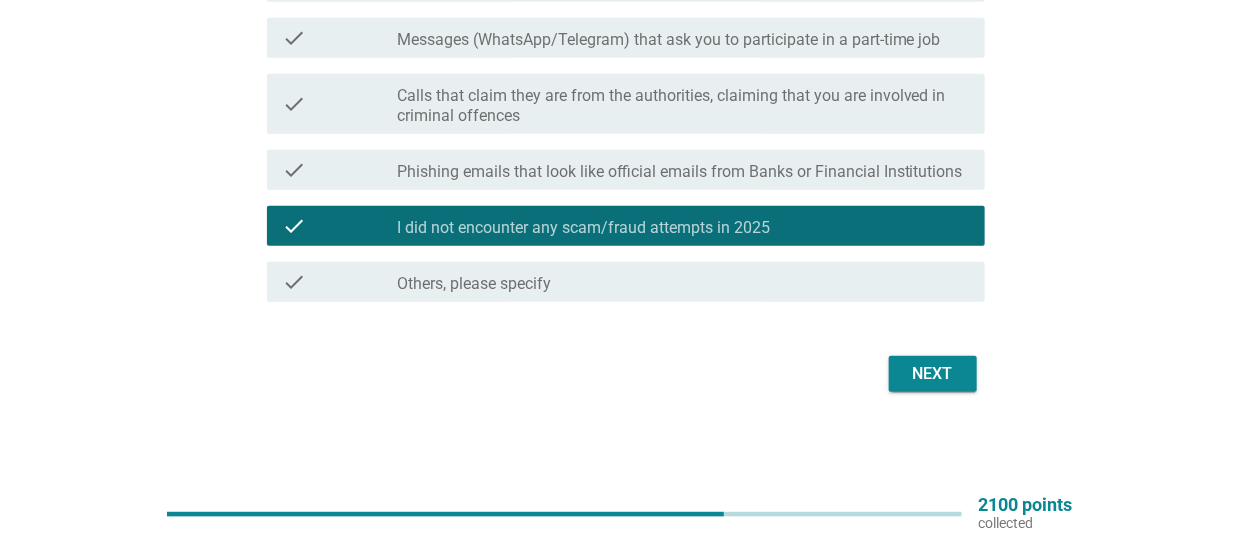 click on "Next" at bounding box center (933, 374) 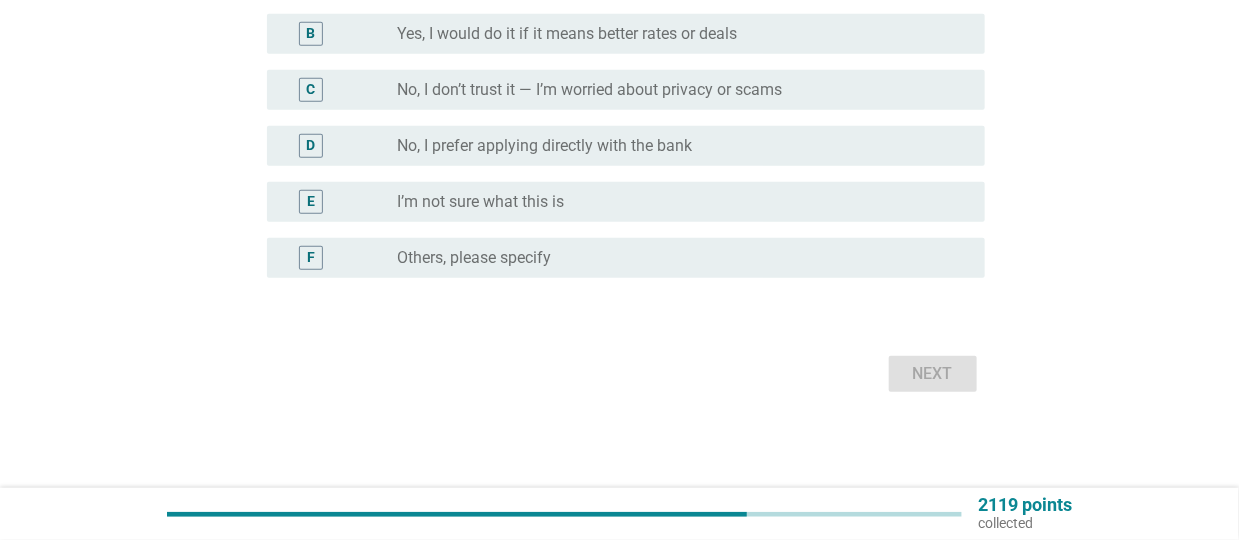 scroll, scrollTop: 0, scrollLeft: 0, axis: both 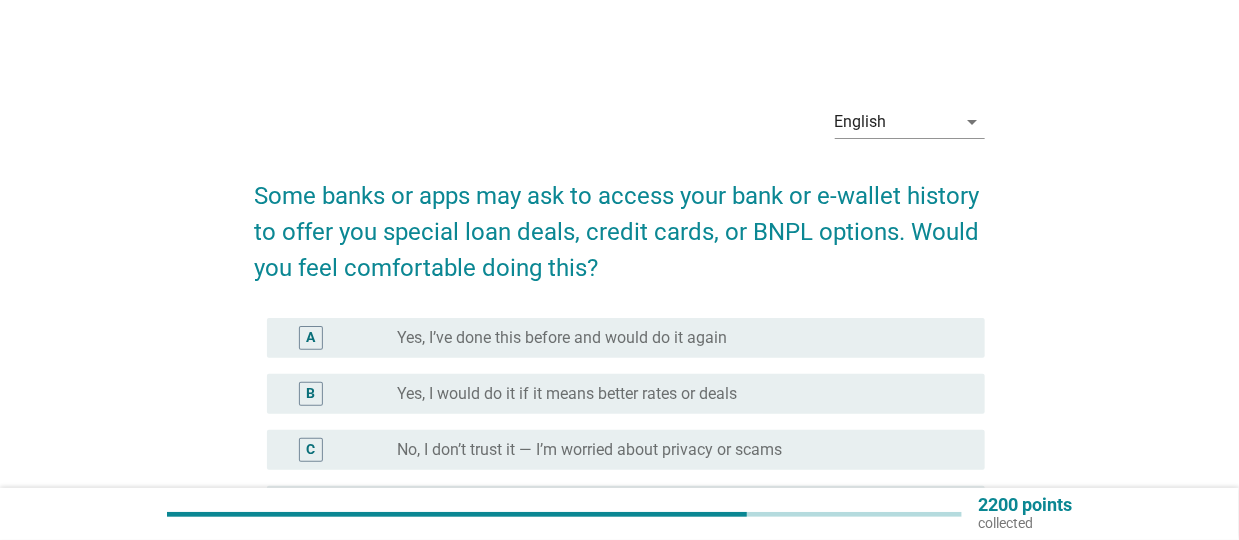 click on "No, I don’t trust it — I’m worried about privacy or scams" at bounding box center (589, 450) 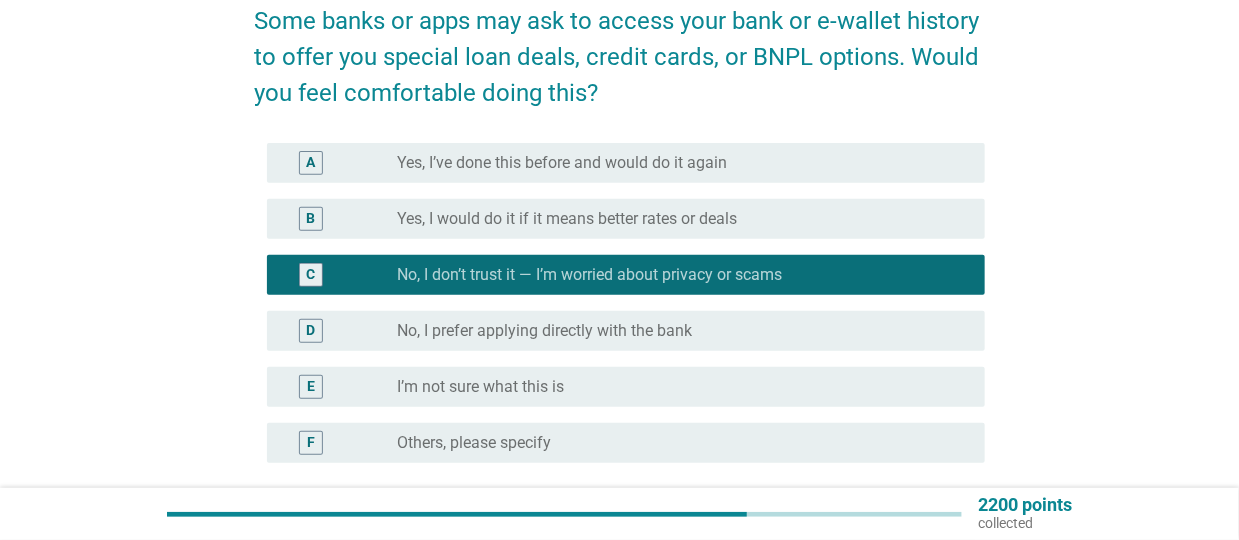 scroll, scrollTop: 359, scrollLeft: 0, axis: vertical 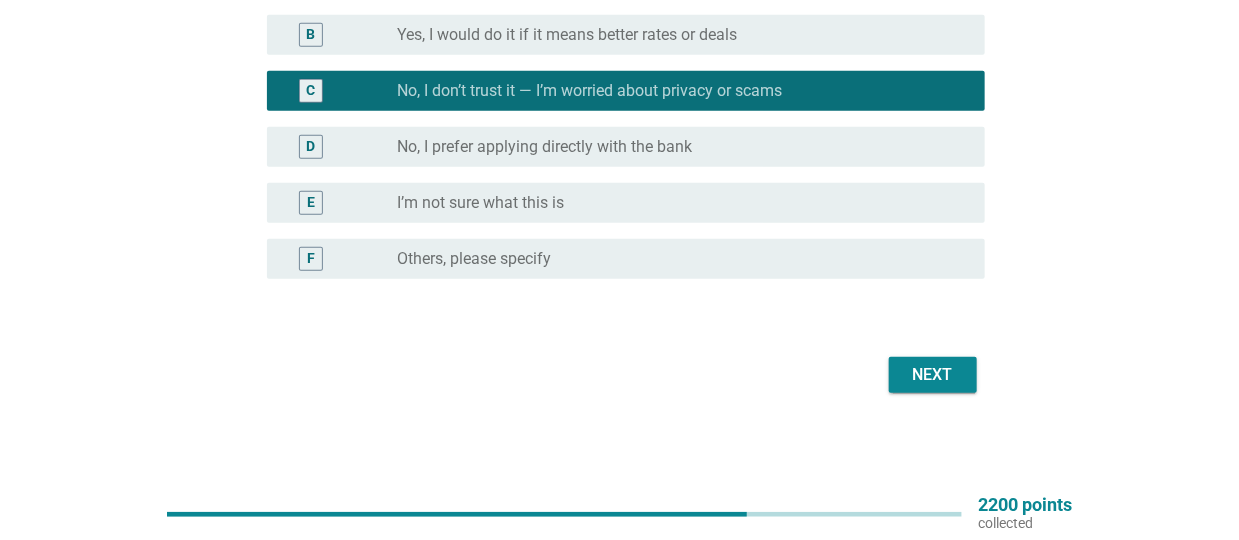 click on "Next" at bounding box center [933, 375] 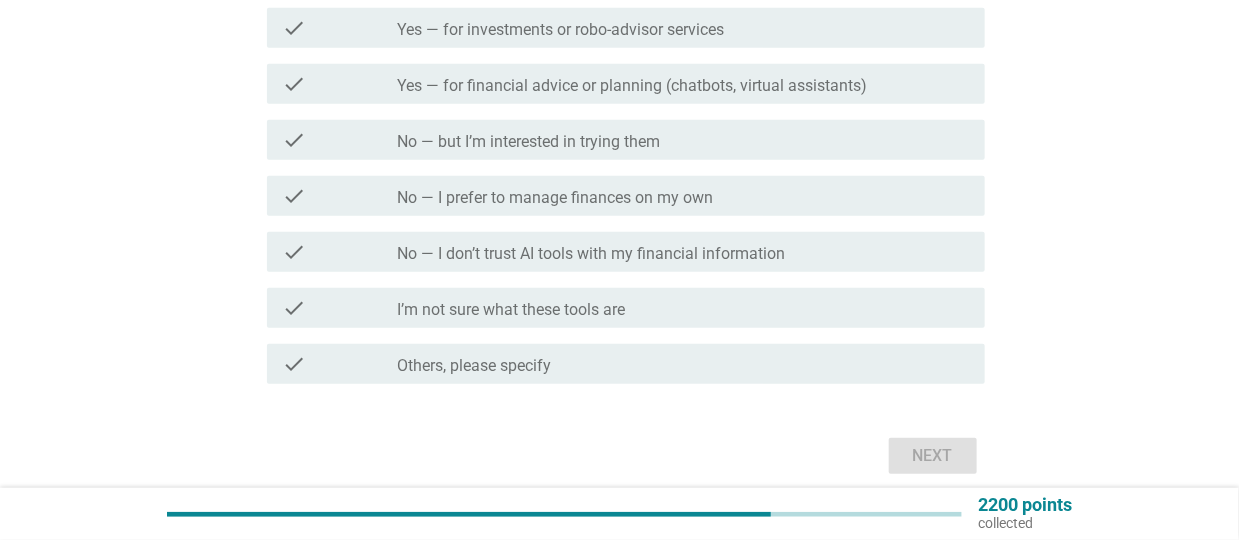 scroll, scrollTop: 0, scrollLeft: 0, axis: both 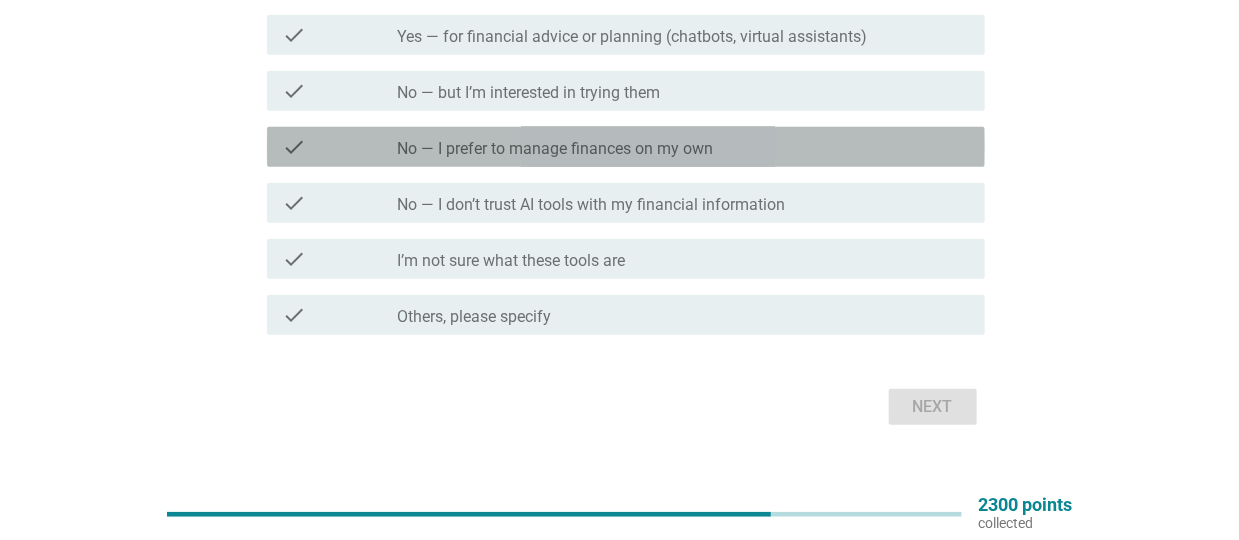 click on "No — I prefer to manage finances on my own" at bounding box center (555, 149) 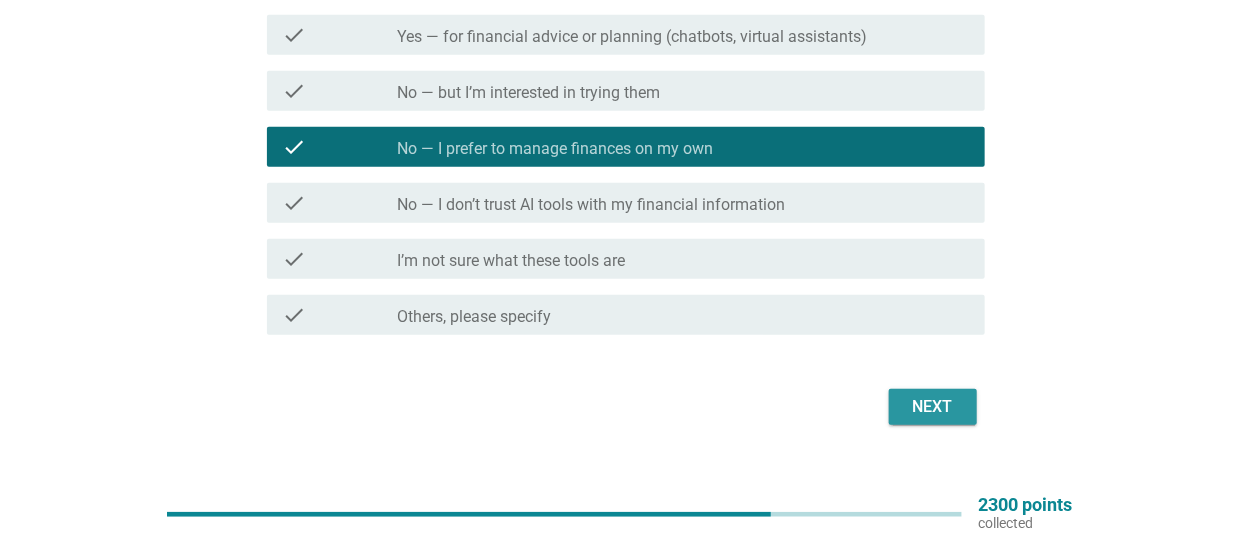 click on "Next" at bounding box center [933, 407] 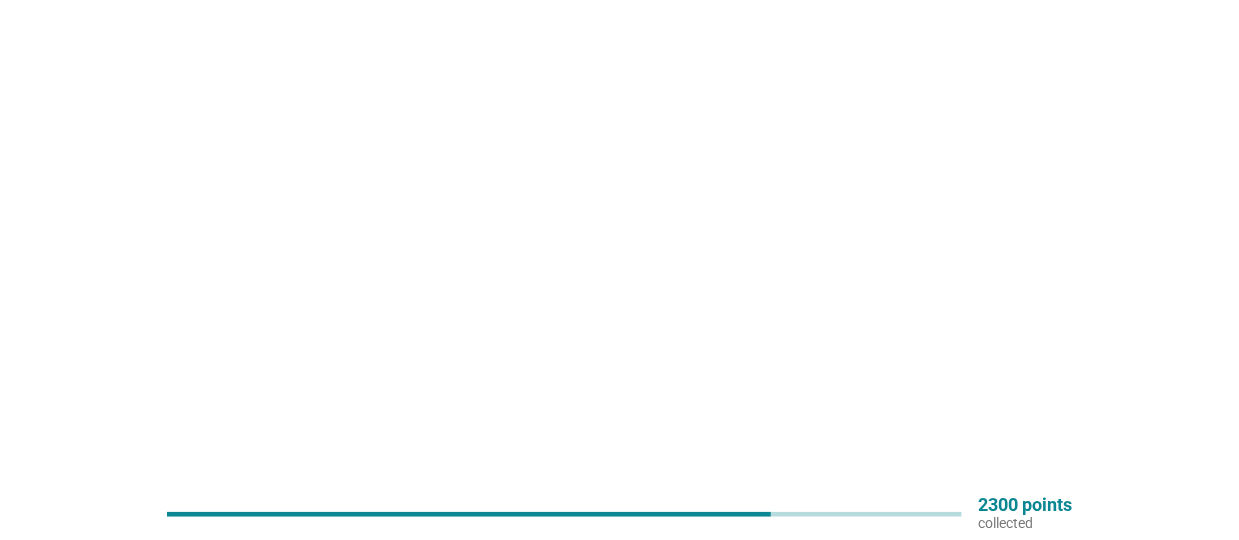 scroll, scrollTop: 0, scrollLeft: 0, axis: both 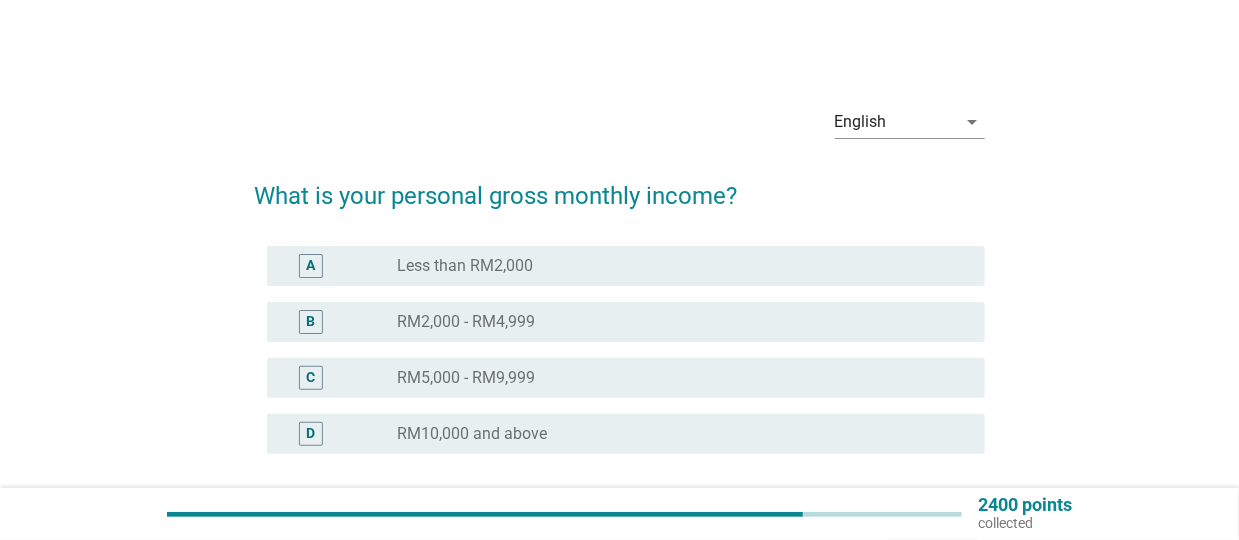 click on "radio_button_unchecked RM2,000 - RM4,999" at bounding box center (675, 322) 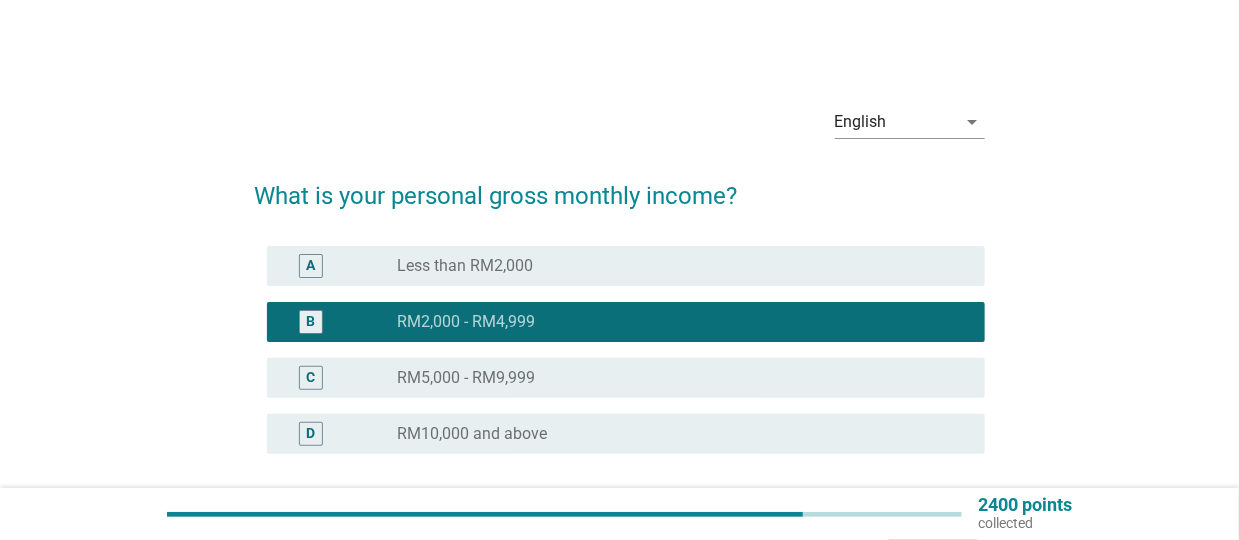scroll, scrollTop: 175, scrollLeft: 0, axis: vertical 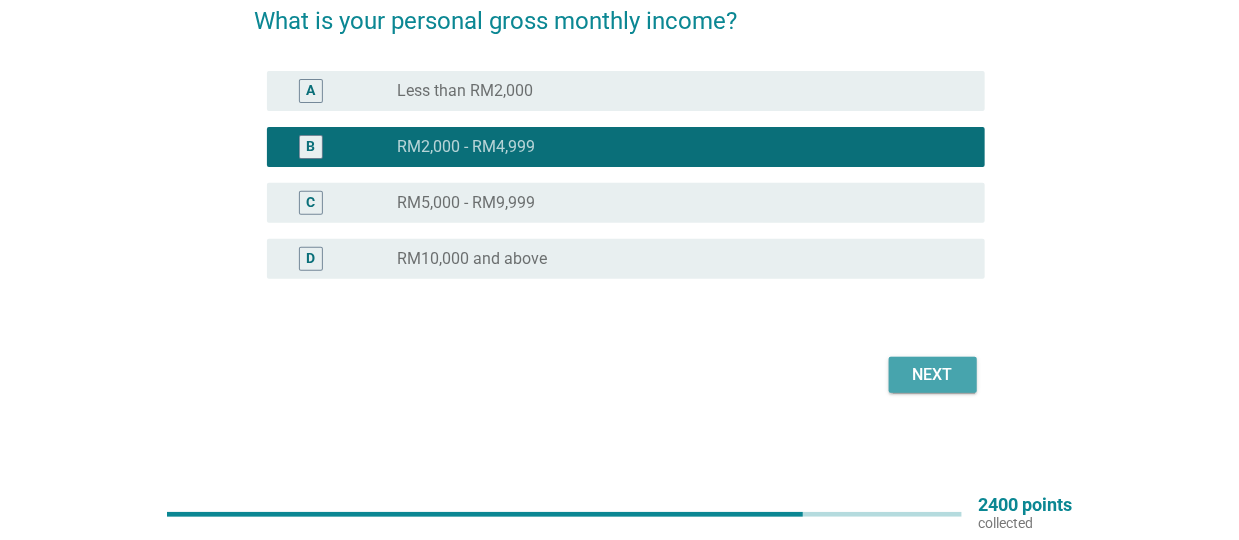 click on "Next" at bounding box center (933, 375) 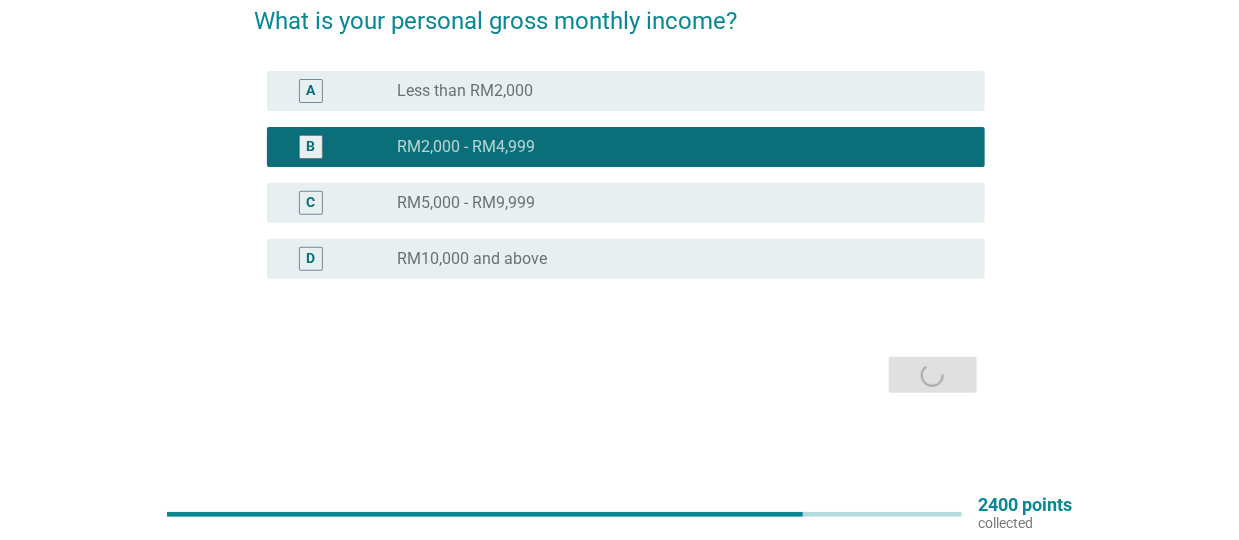 scroll, scrollTop: 0, scrollLeft: 0, axis: both 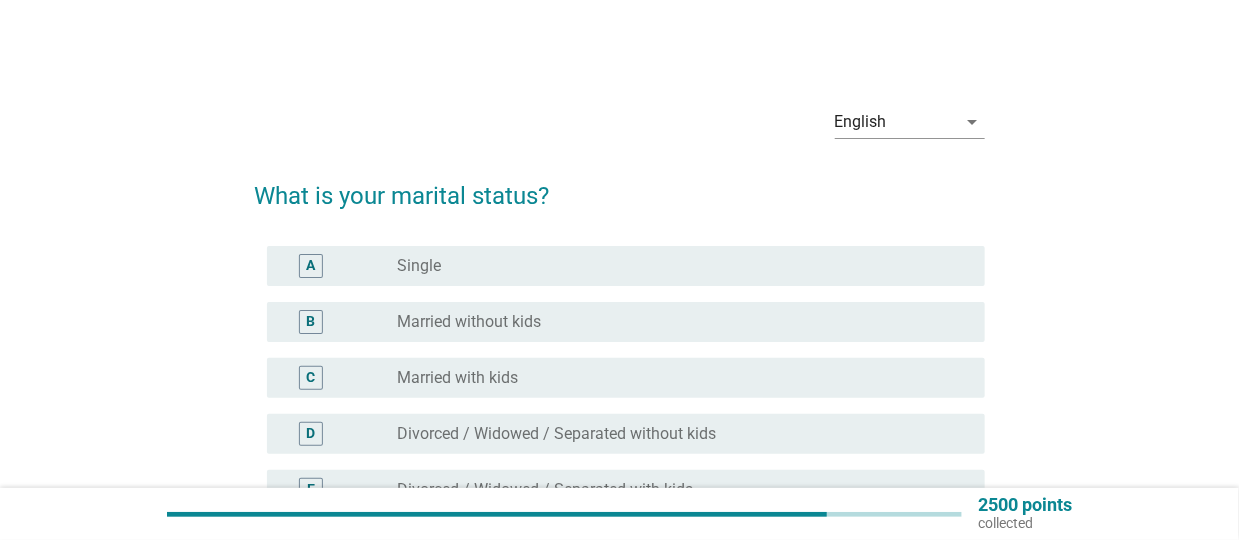 click on "Married with kids" at bounding box center [457, 378] 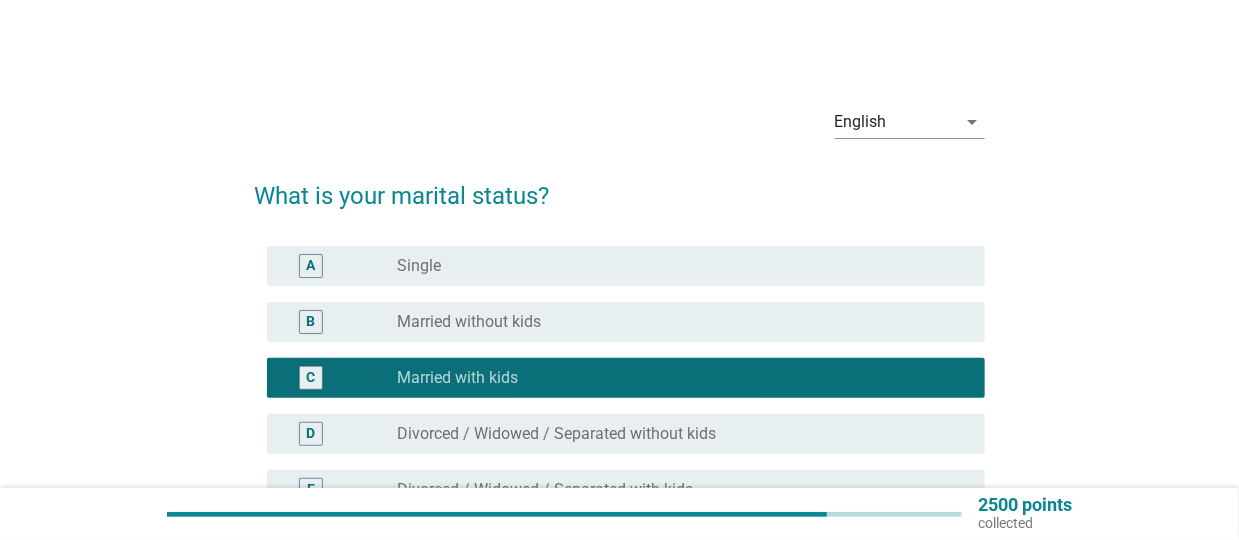 scroll, scrollTop: 231, scrollLeft: 0, axis: vertical 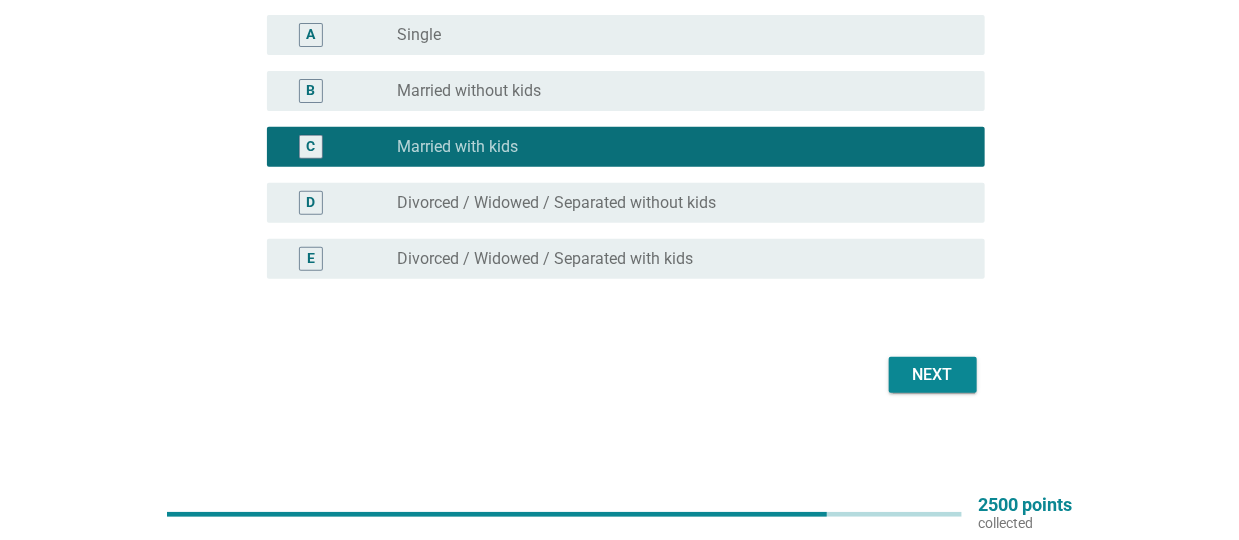 click on "Next" at bounding box center [933, 375] 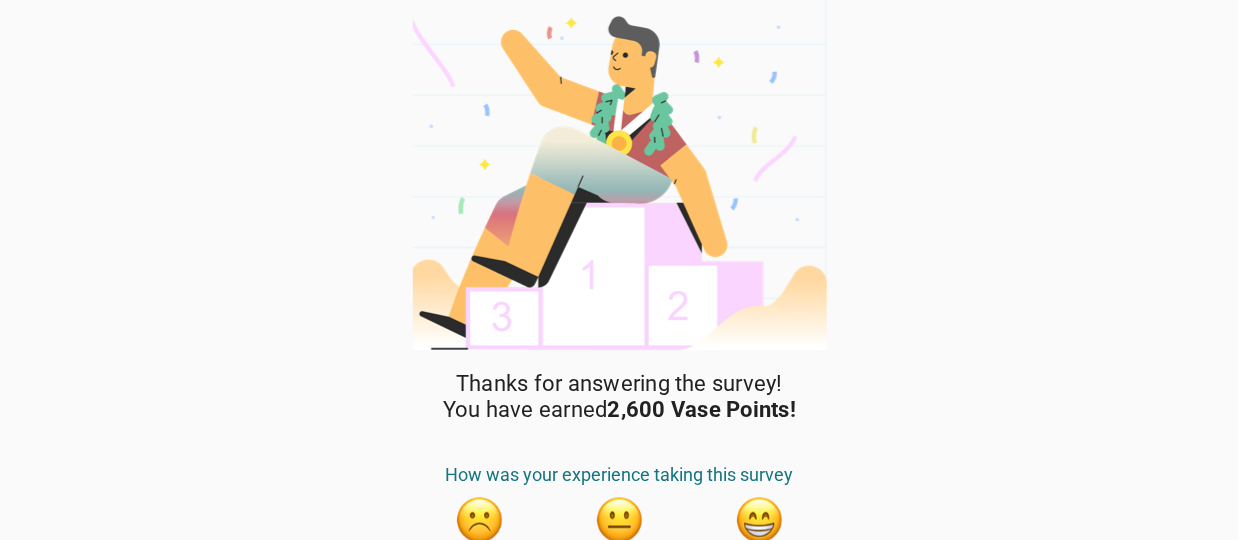 scroll, scrollTop: 92, scrollLeft: 0, axis: vertical 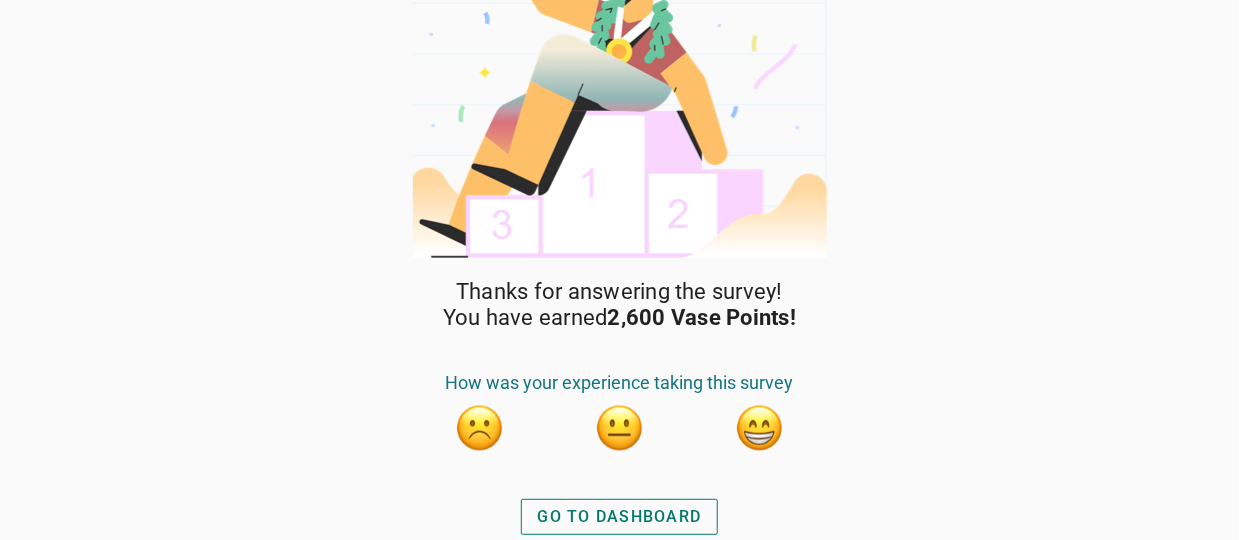 click on "GO TO DASHBOARD" at bounding box center (620, 517) 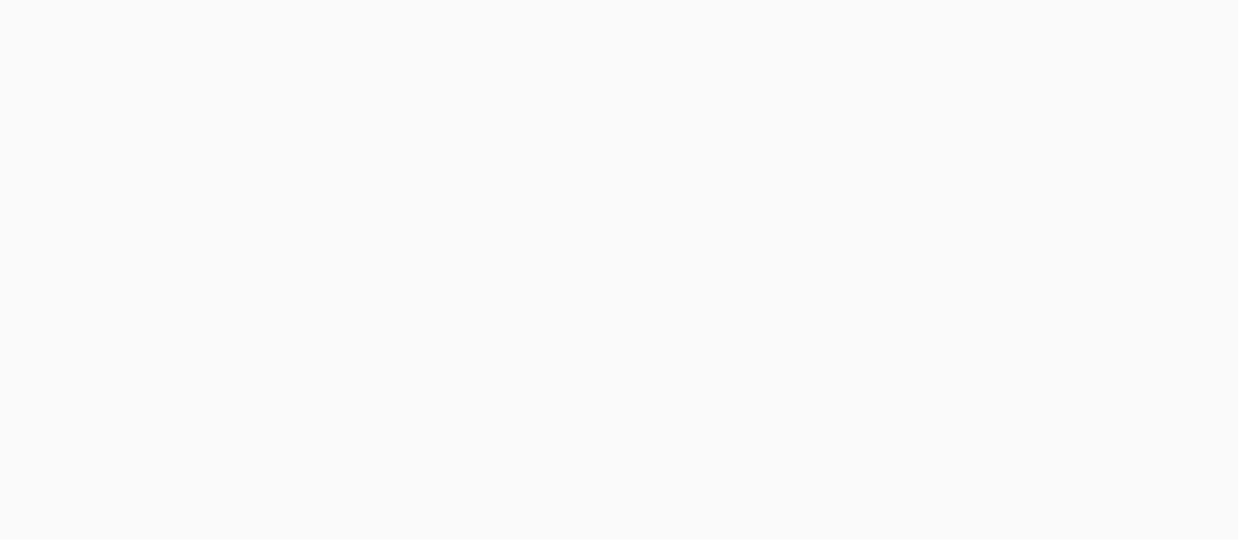 scroll, scrollTop: 0, scrollLeft: 0, axis: both 